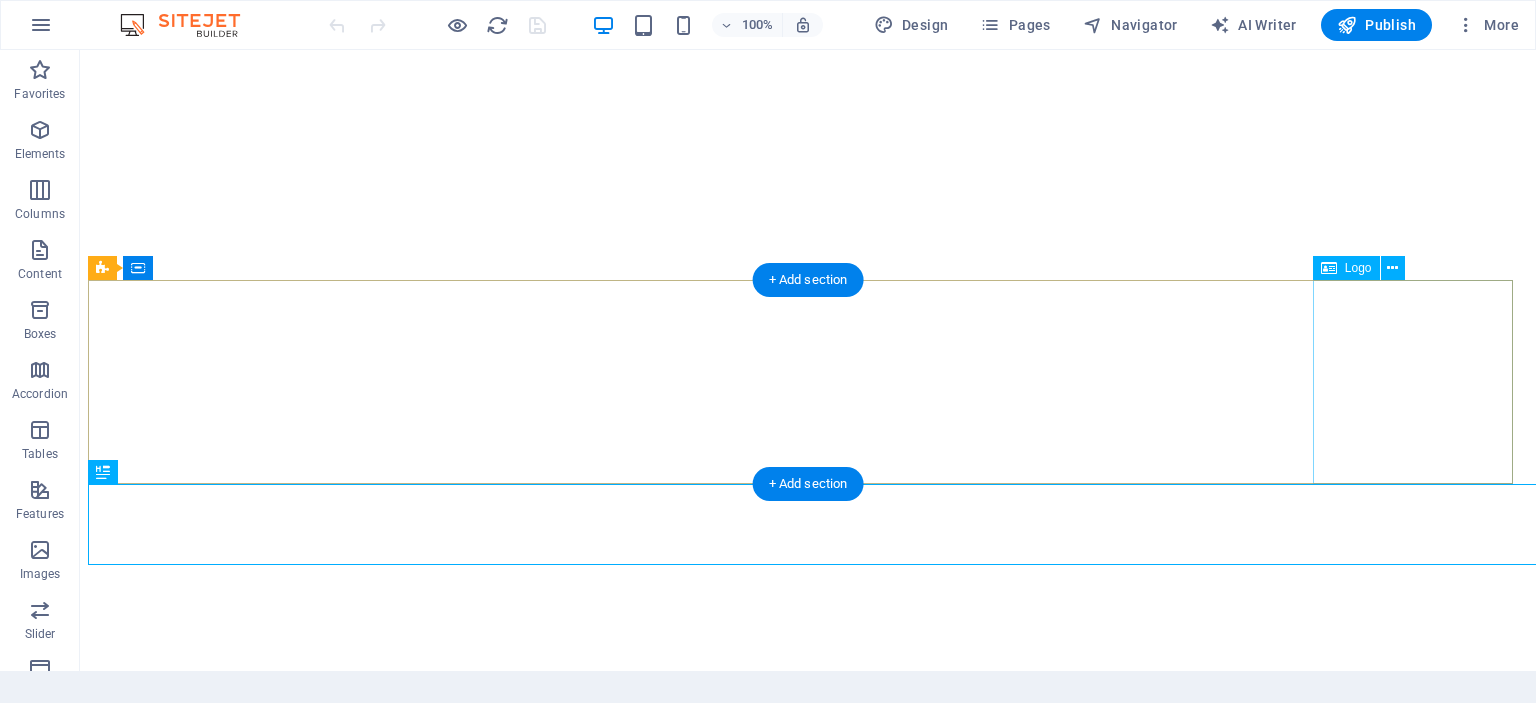 scroll, scrollTop: 0, scrollLeft: 0, axis: both 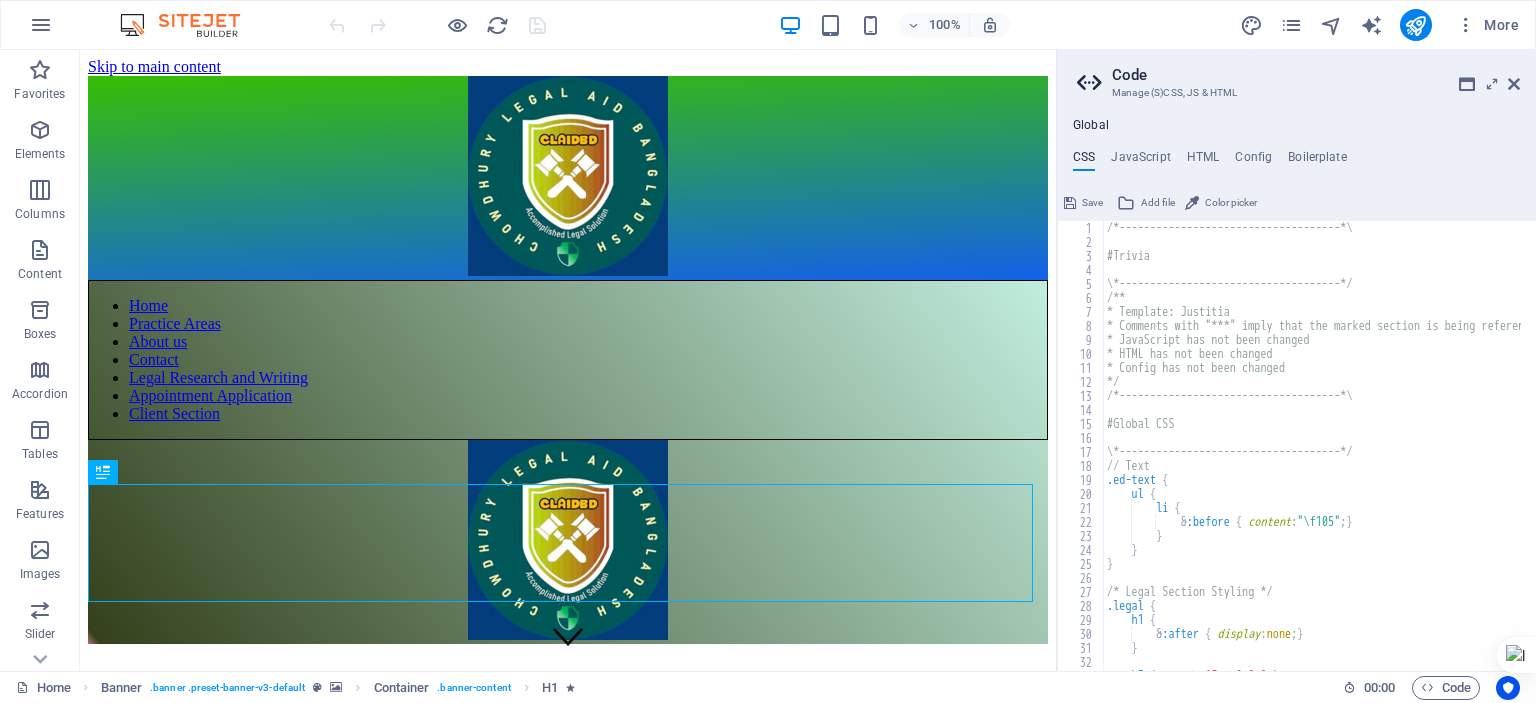 click on "Skip to main content" at bounding box center (154, 66) 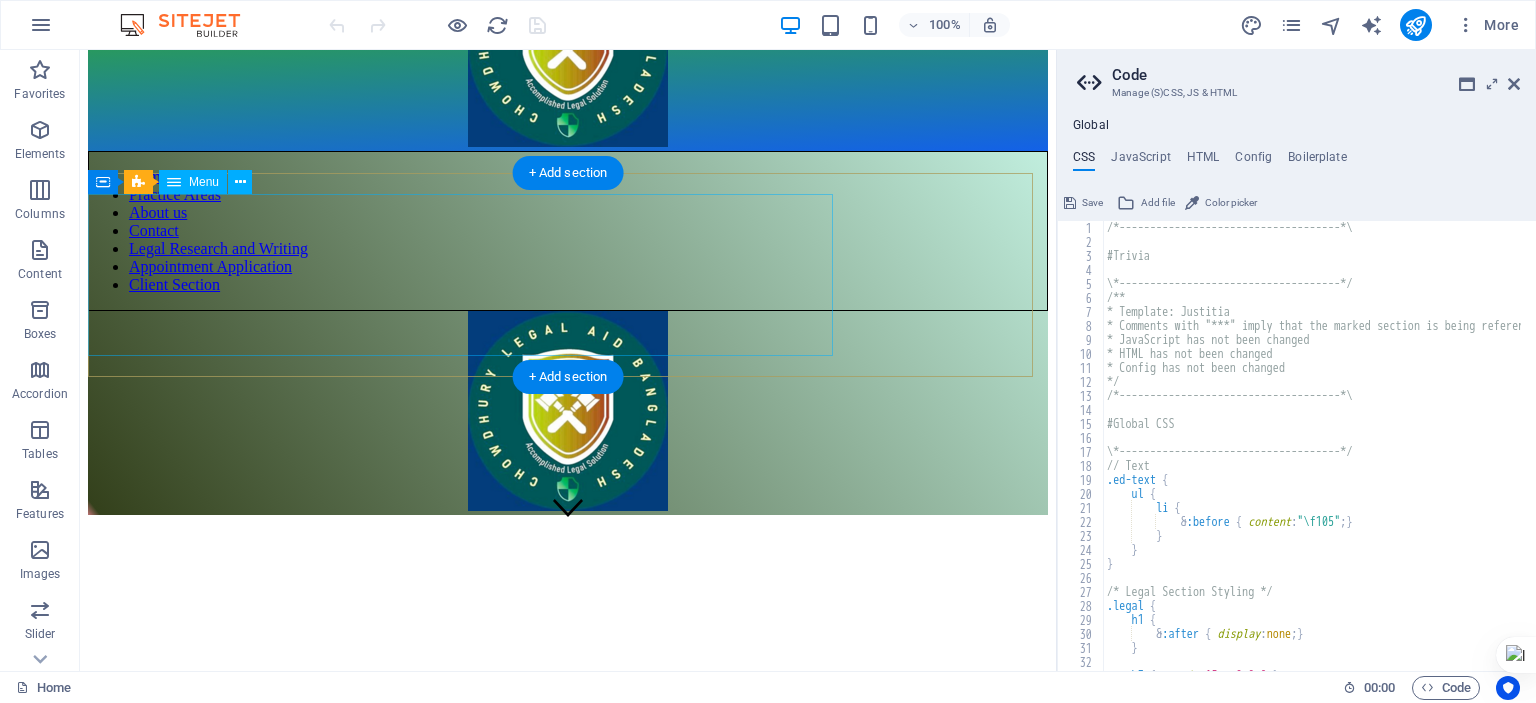 scroll, scrollTop: 0, scrollLeft: 0, axis: both 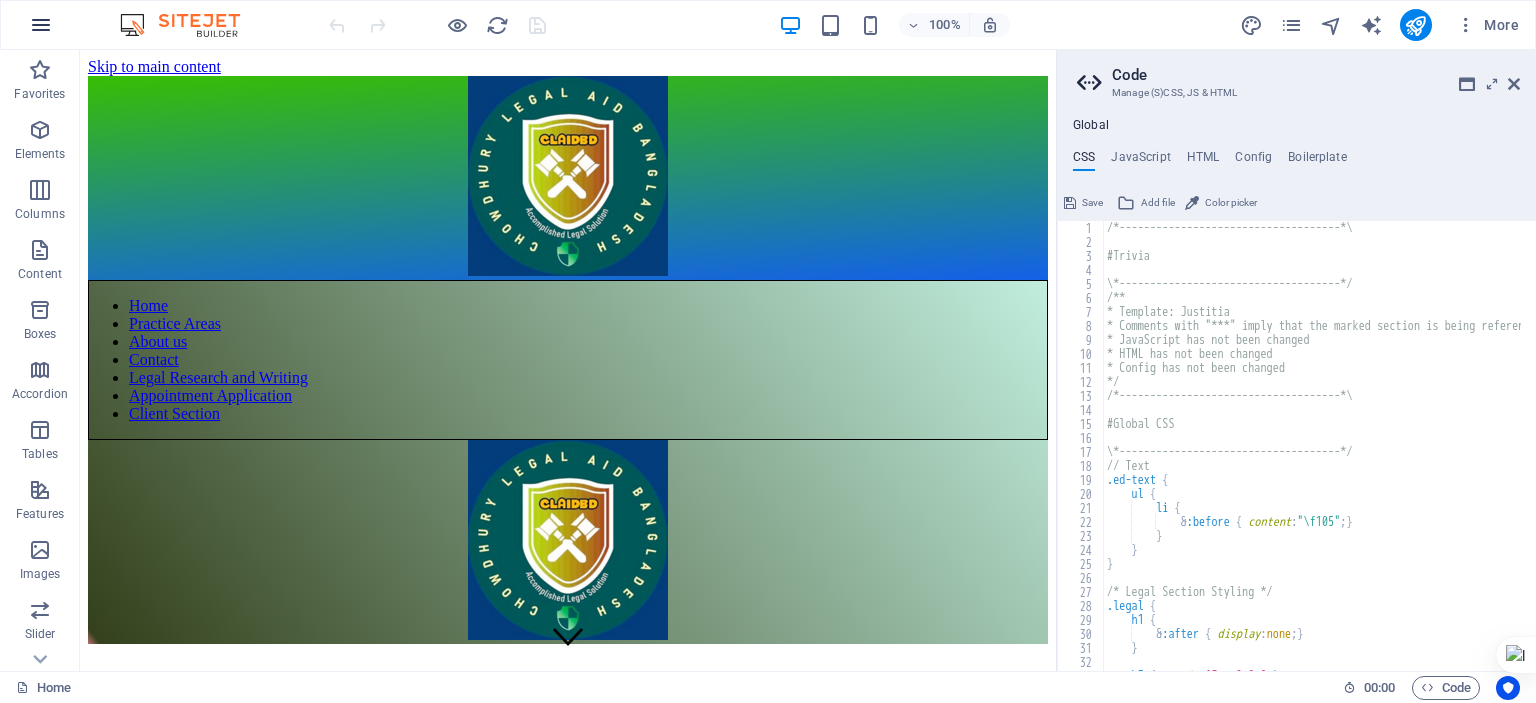 click at bounding box center (41, 25) 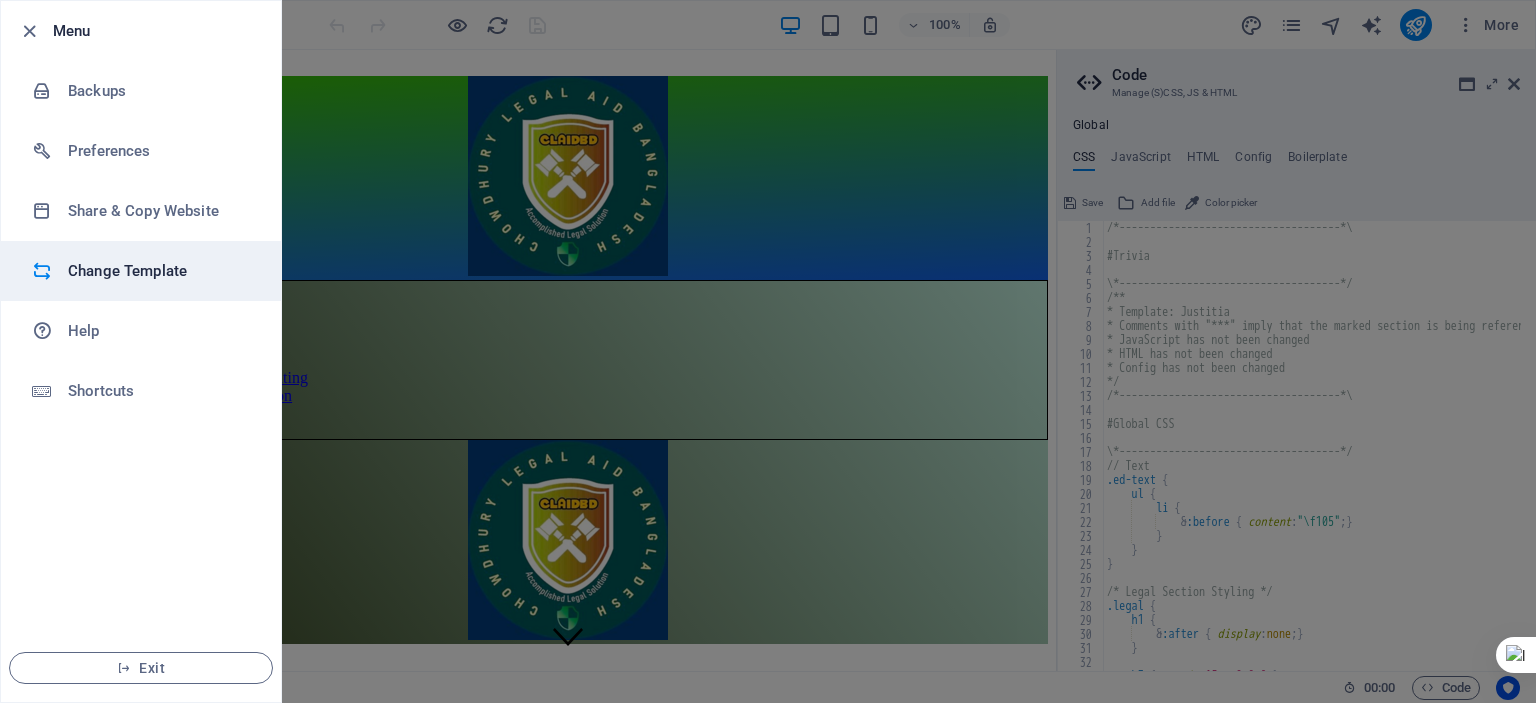 click on "Change Template" at bounding box center (160, 271) 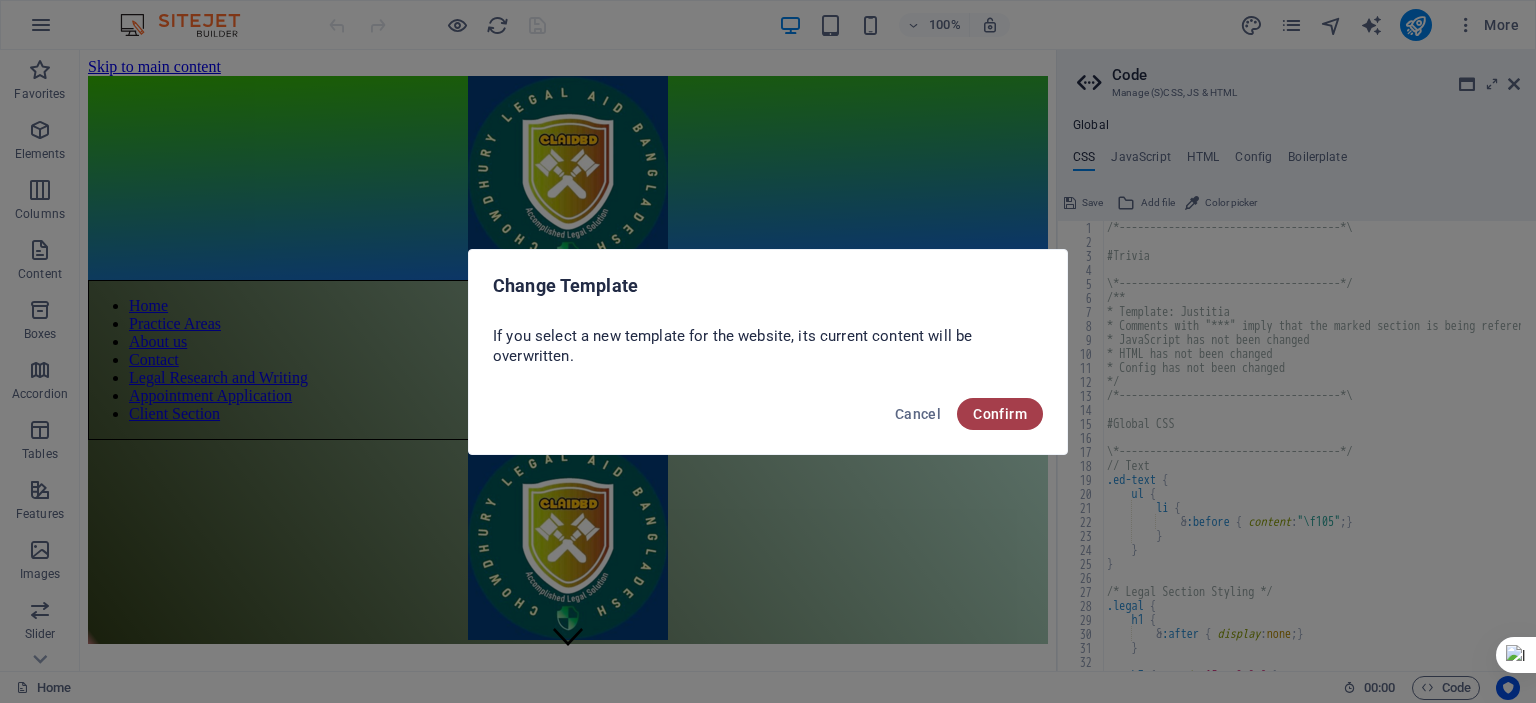 click on "Confirm" at bounding box center [1000, 414] 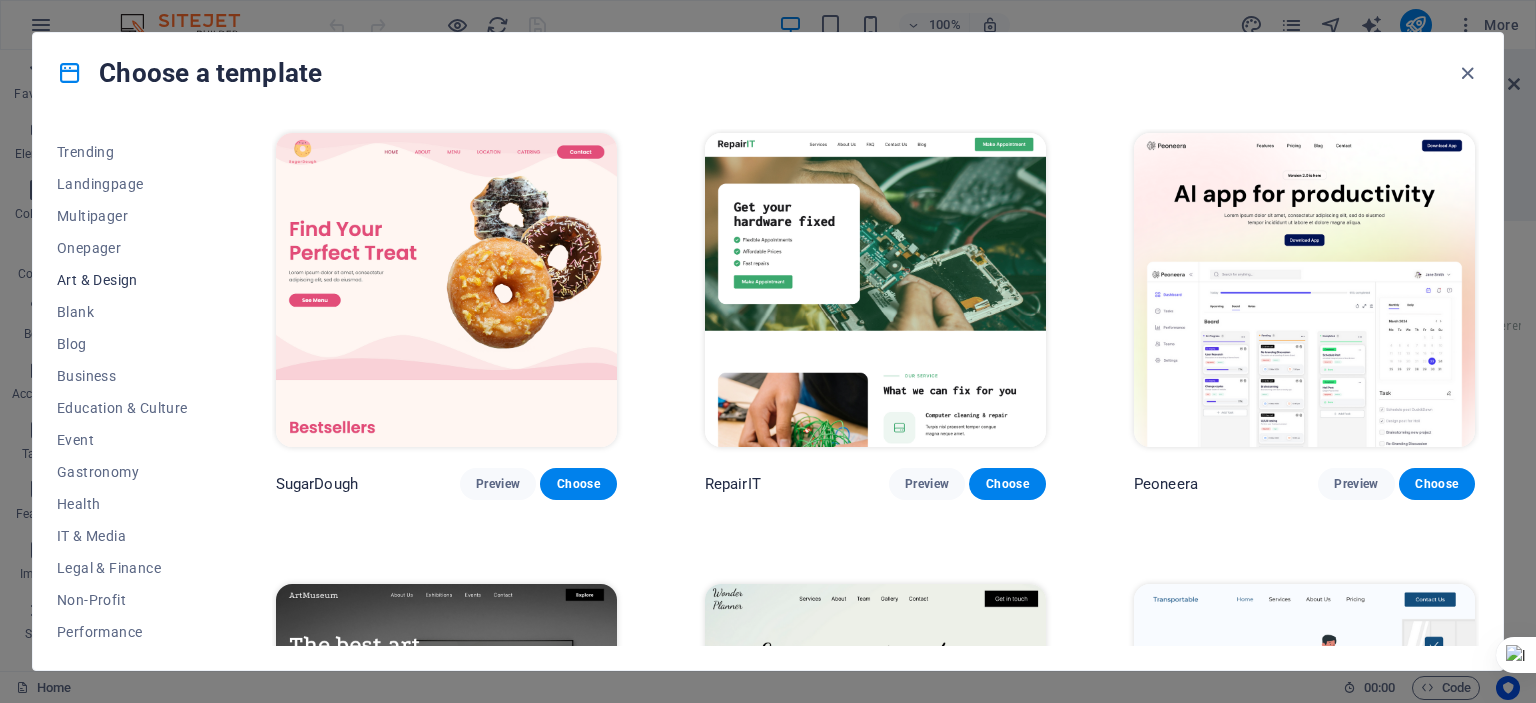 scroll, scrollTop: 133, scrollLeft: 0, axis: vertical 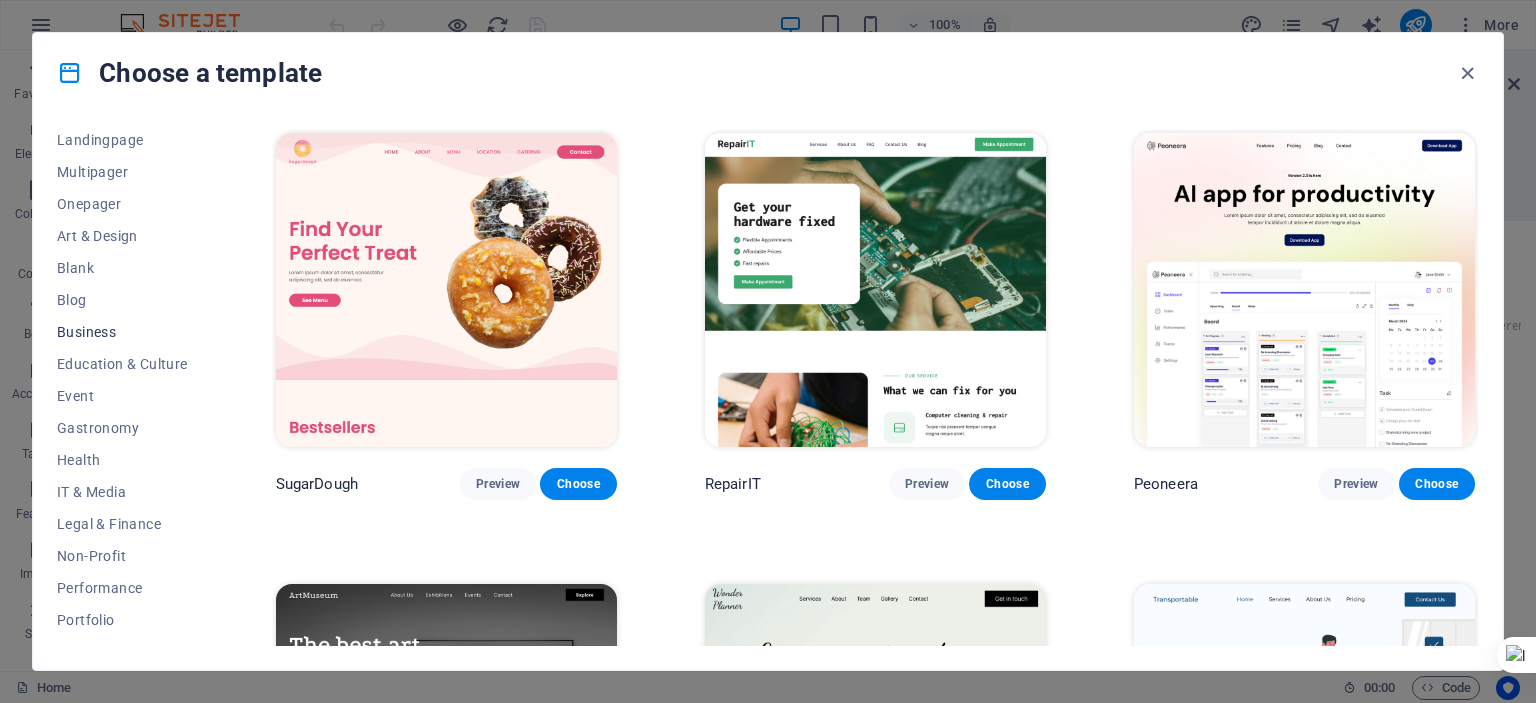 click on "Business" at bounding box center (122, 332) 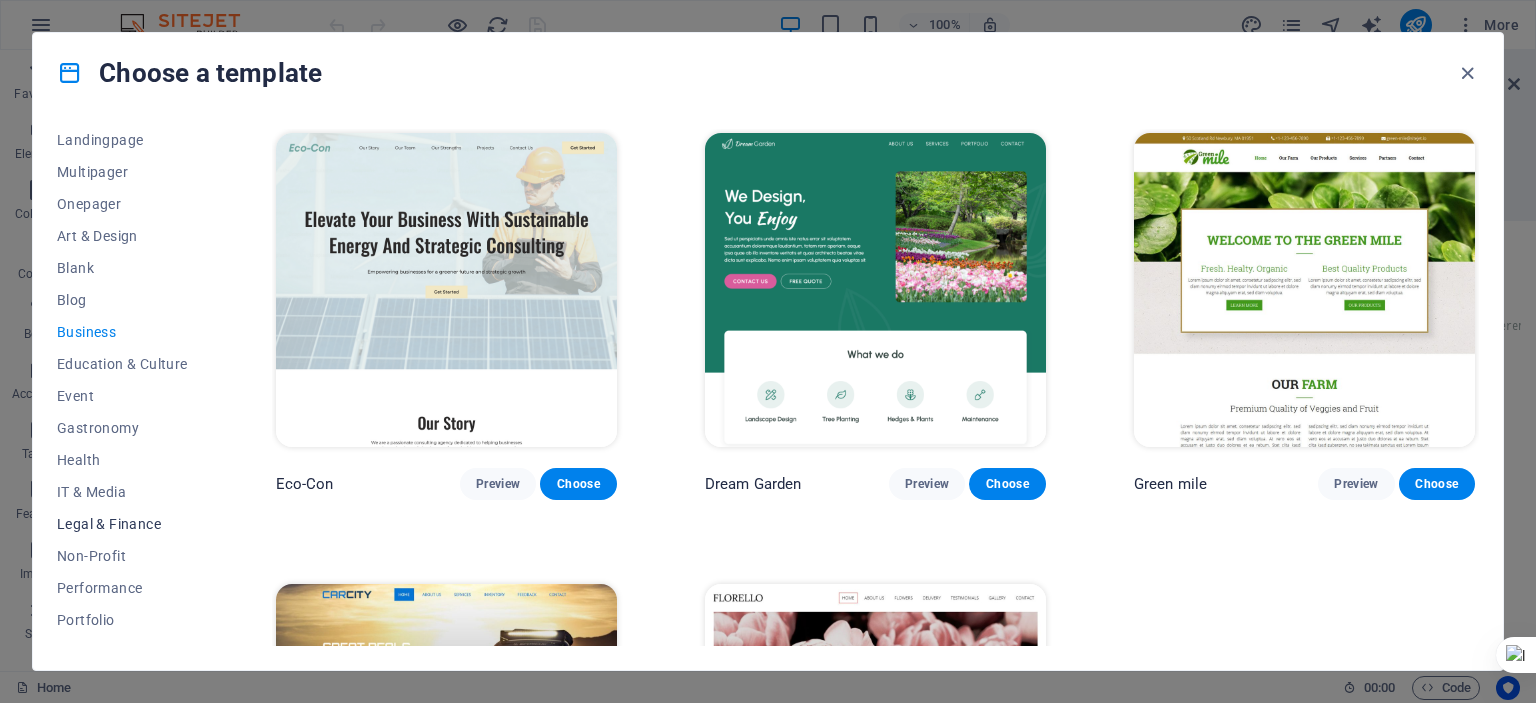 click on "Legal & Finance" at bounding box center (122, 524) 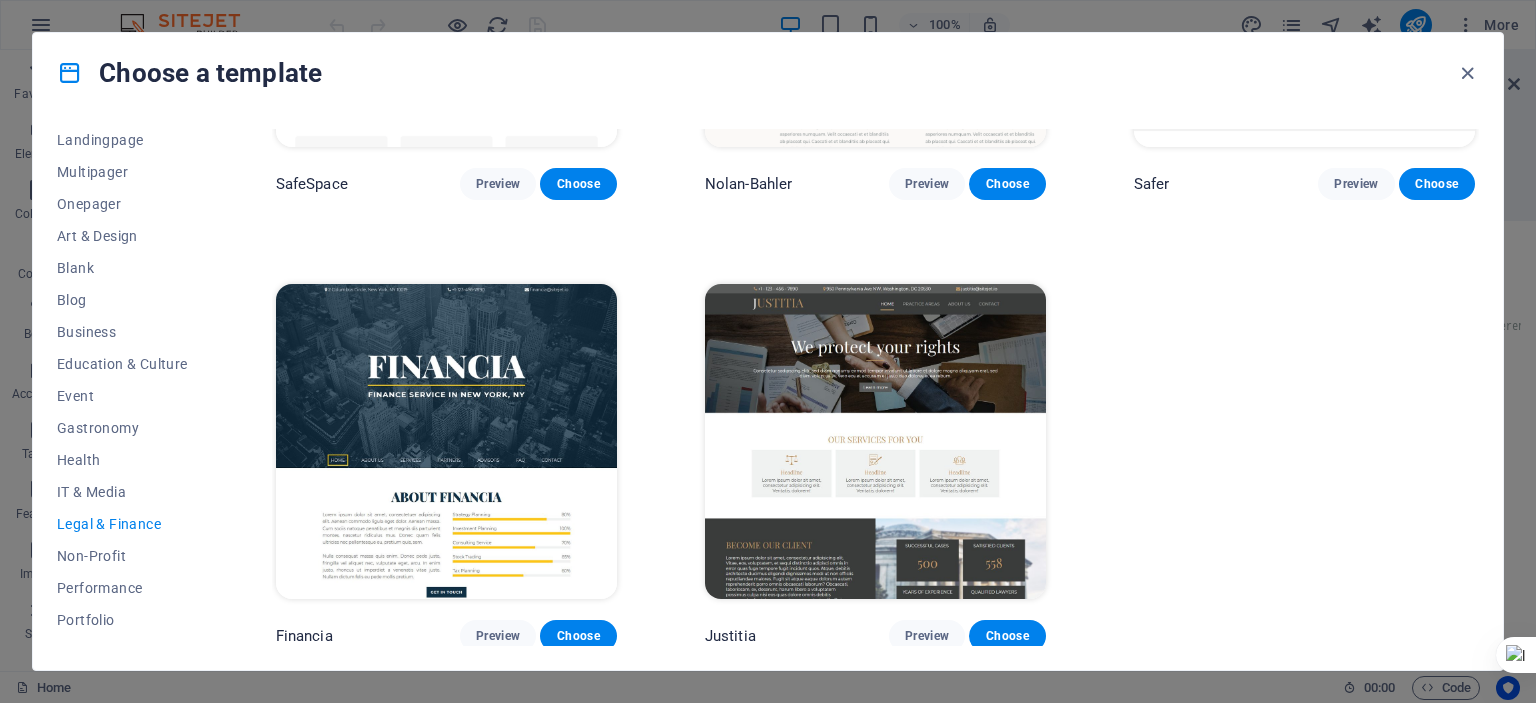 scroll, scrollTop: 300, scrollLeft: 0, axis: vertical 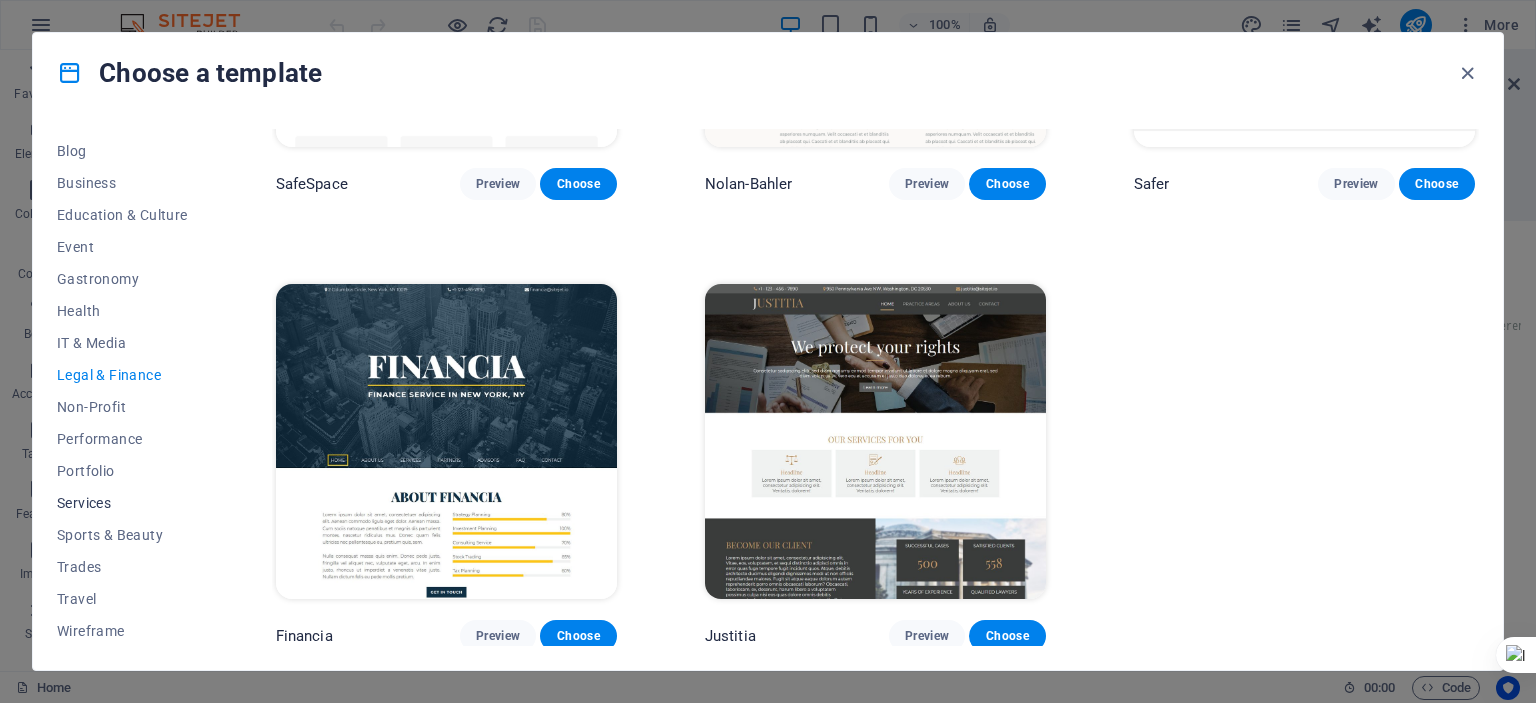 click on "Services" at bounding box center [122, 503] 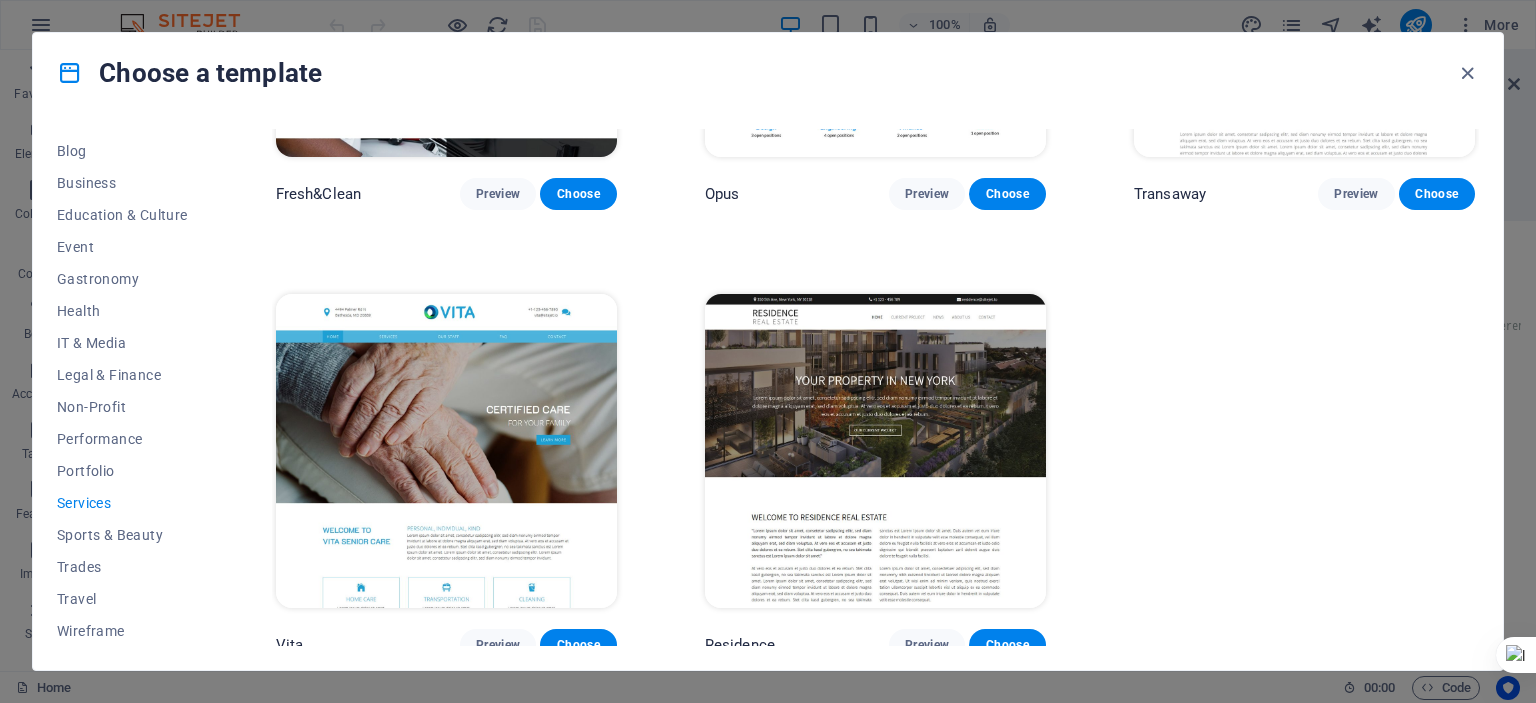 scroll, scrollTop: 2548, scrollLeft: 0, axis: vertical 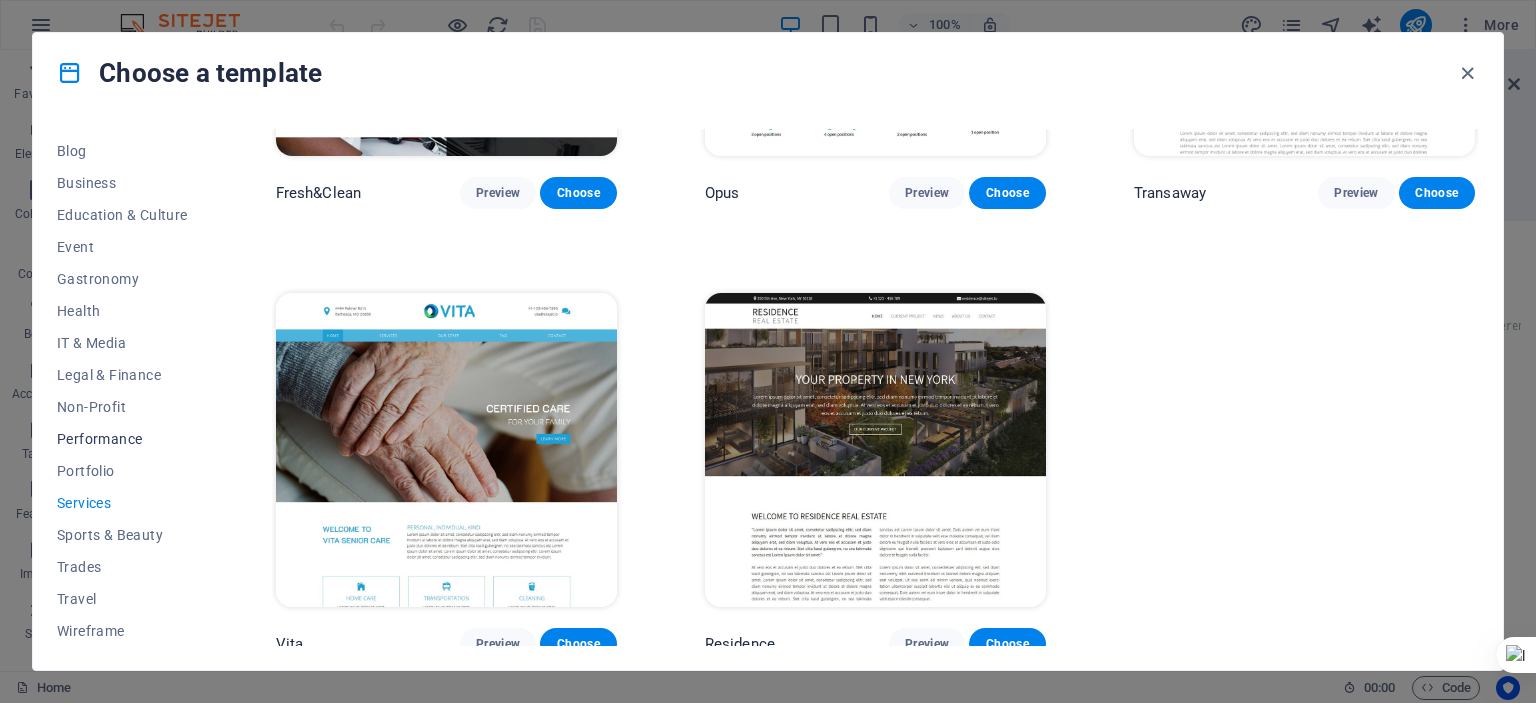 click on "Performance" at bounding box center [122, 439] 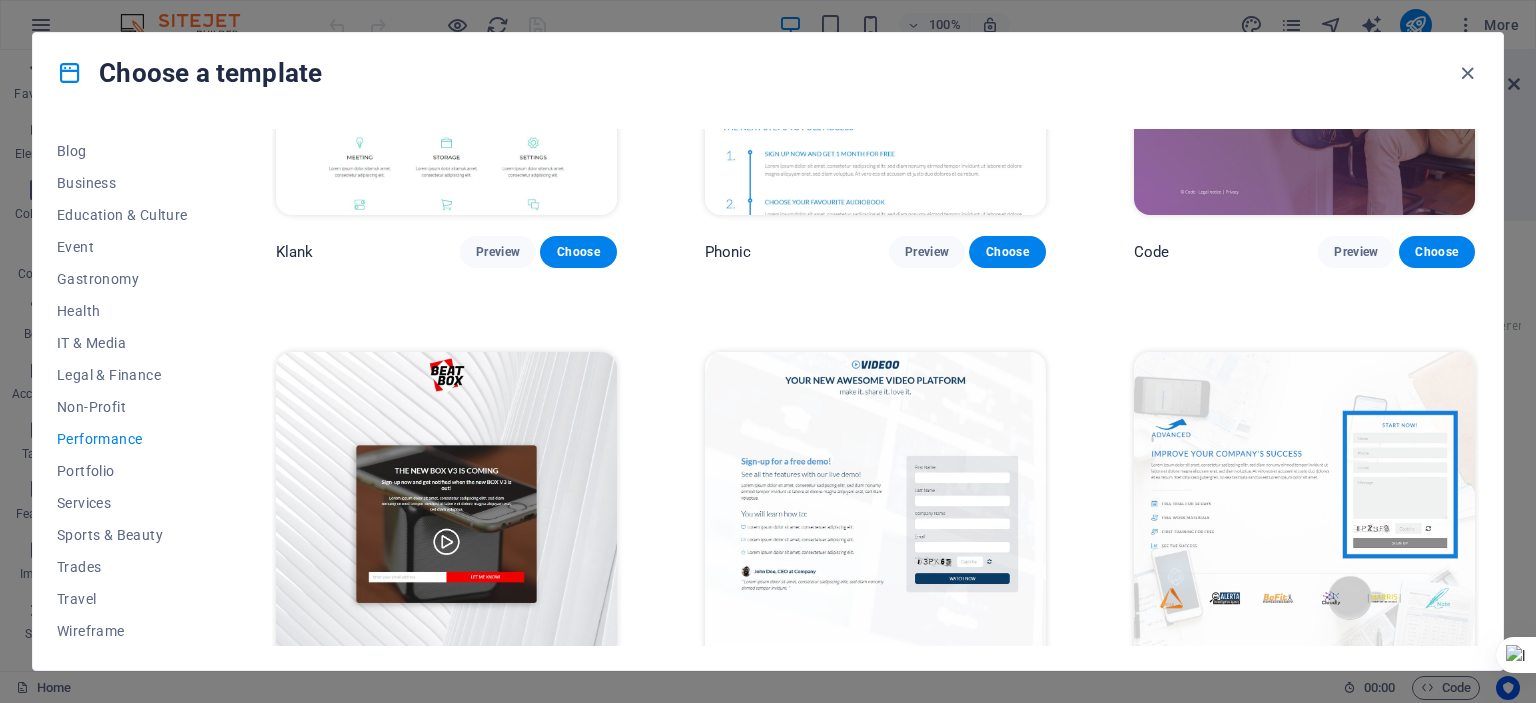 scroll, scrollTop: 0, scrollLeft: 0, axis: both 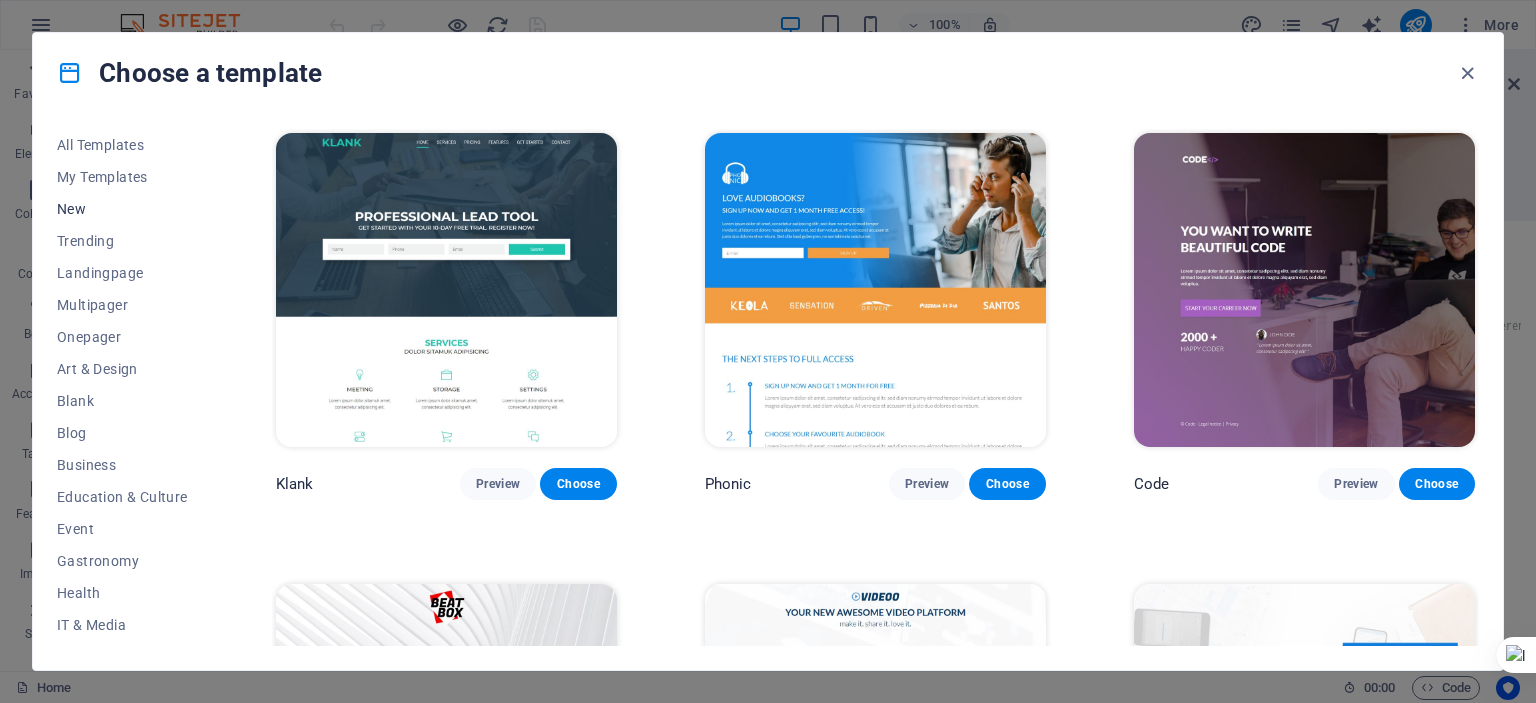 click on "New" at bounding box center [122, 209] 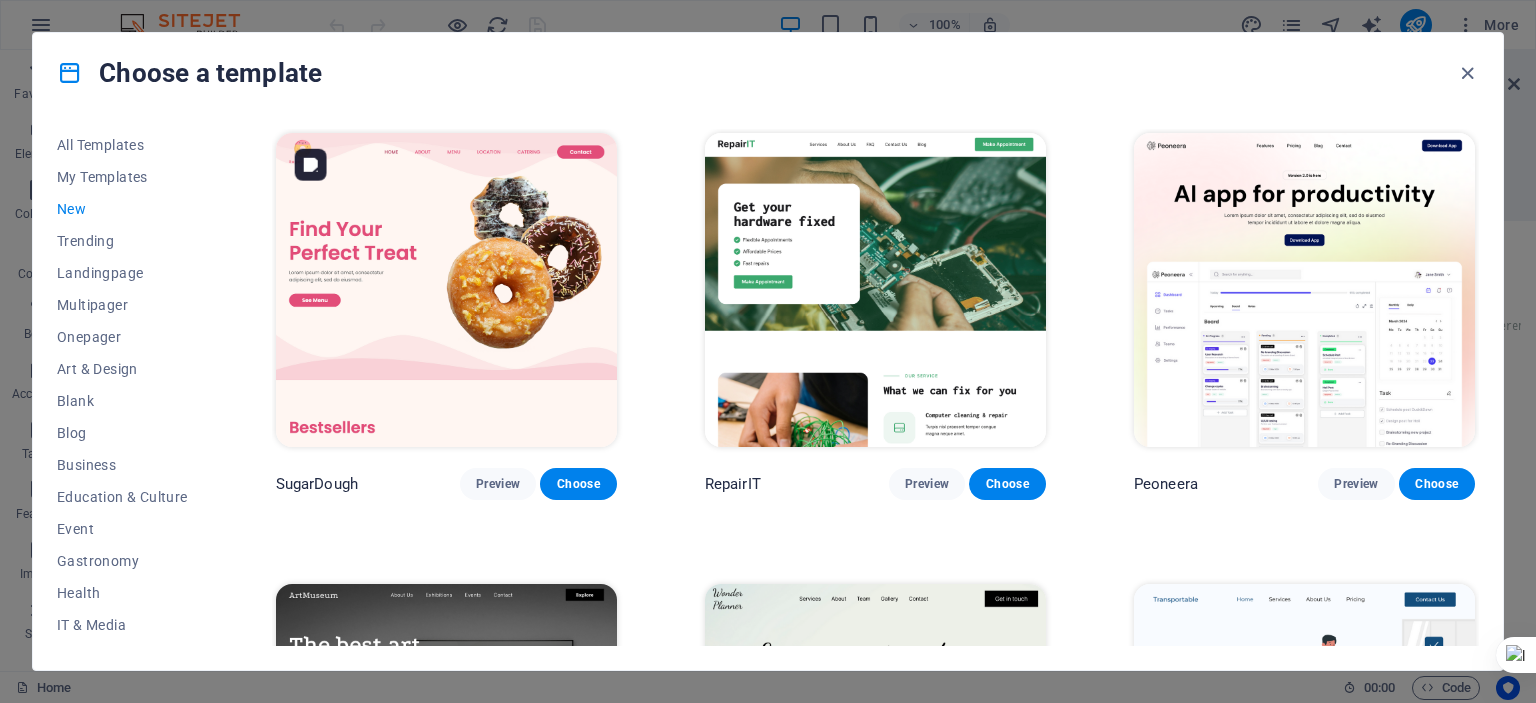 scroll, scrollTop: 266, scrollLeft: 0, axis: vertical 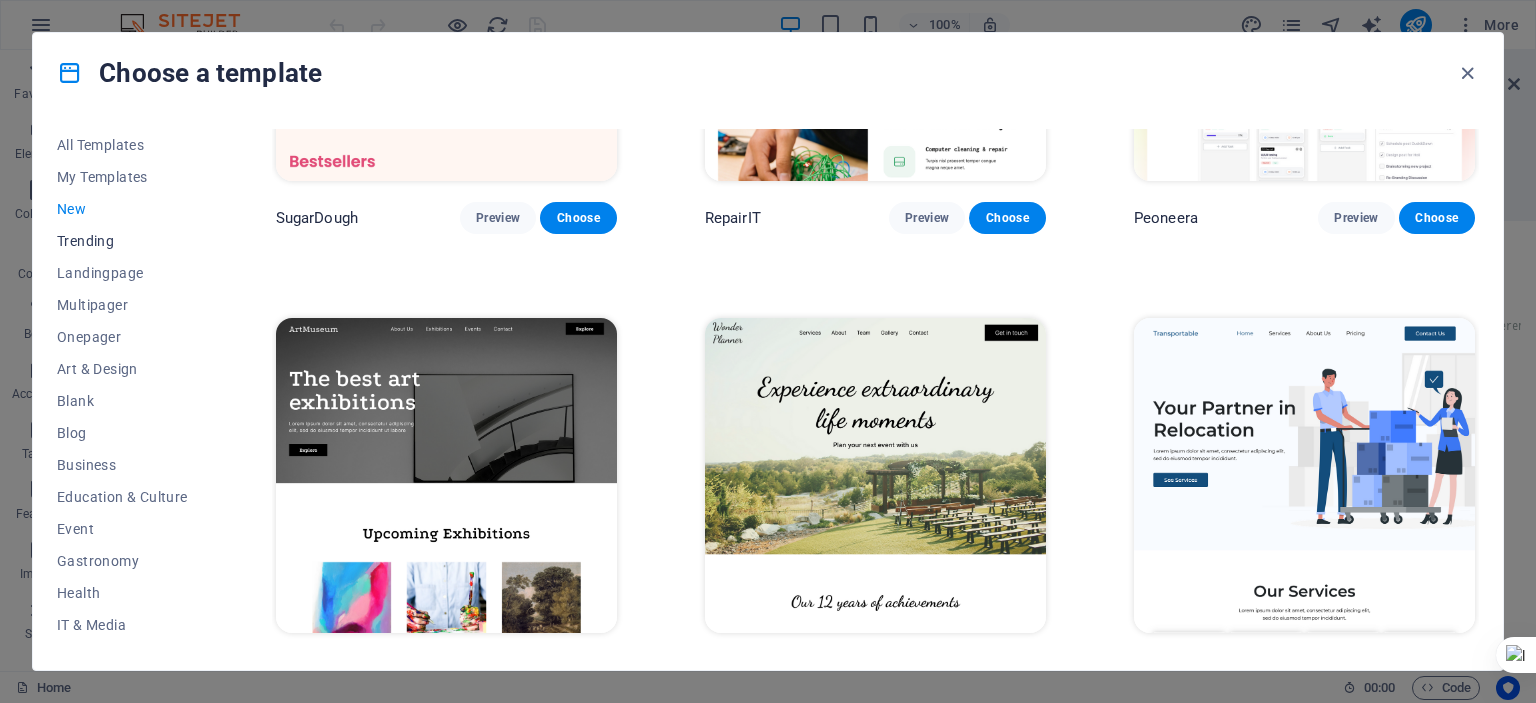 click on "Trending" at bounding box center [122, 241] 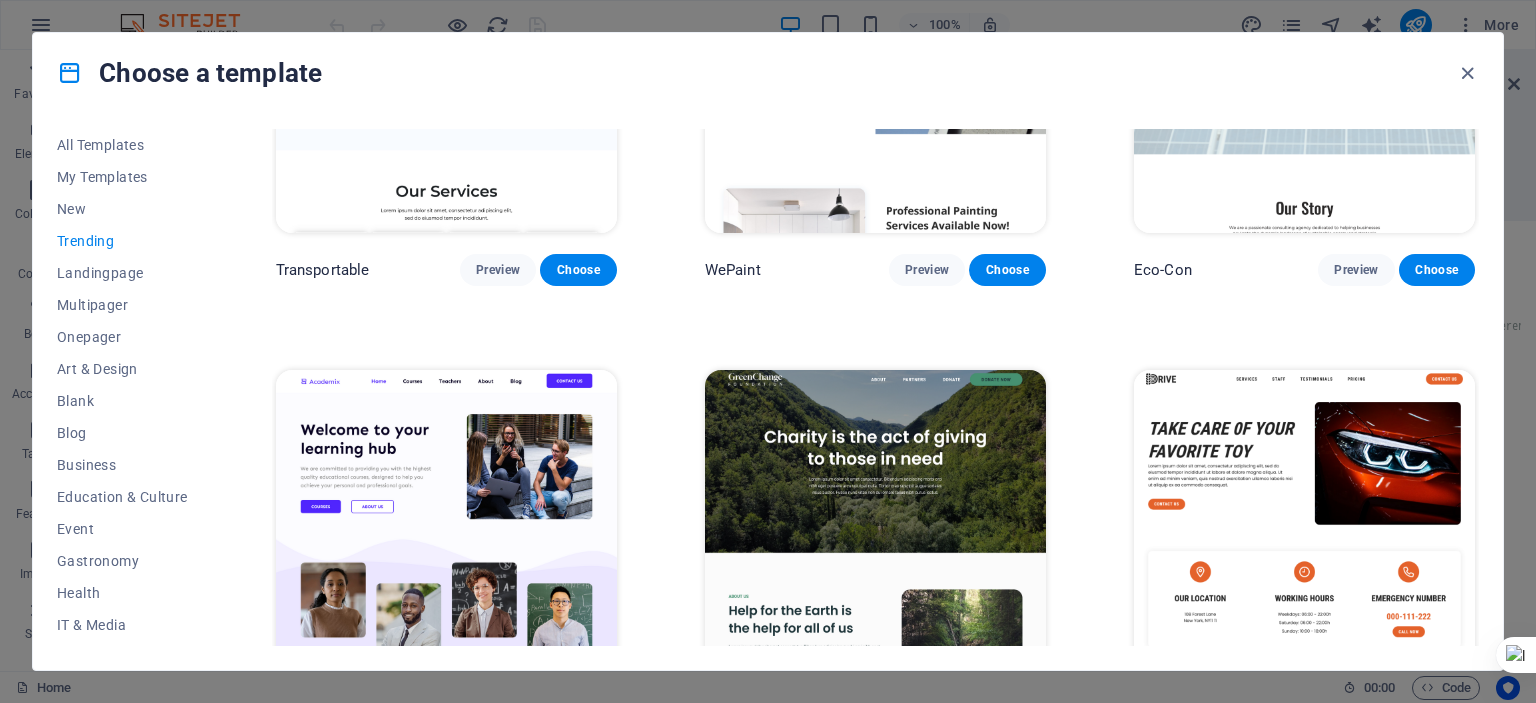 scroll, scrollTop: 1066, scrollLeft: 0, axis: vertical 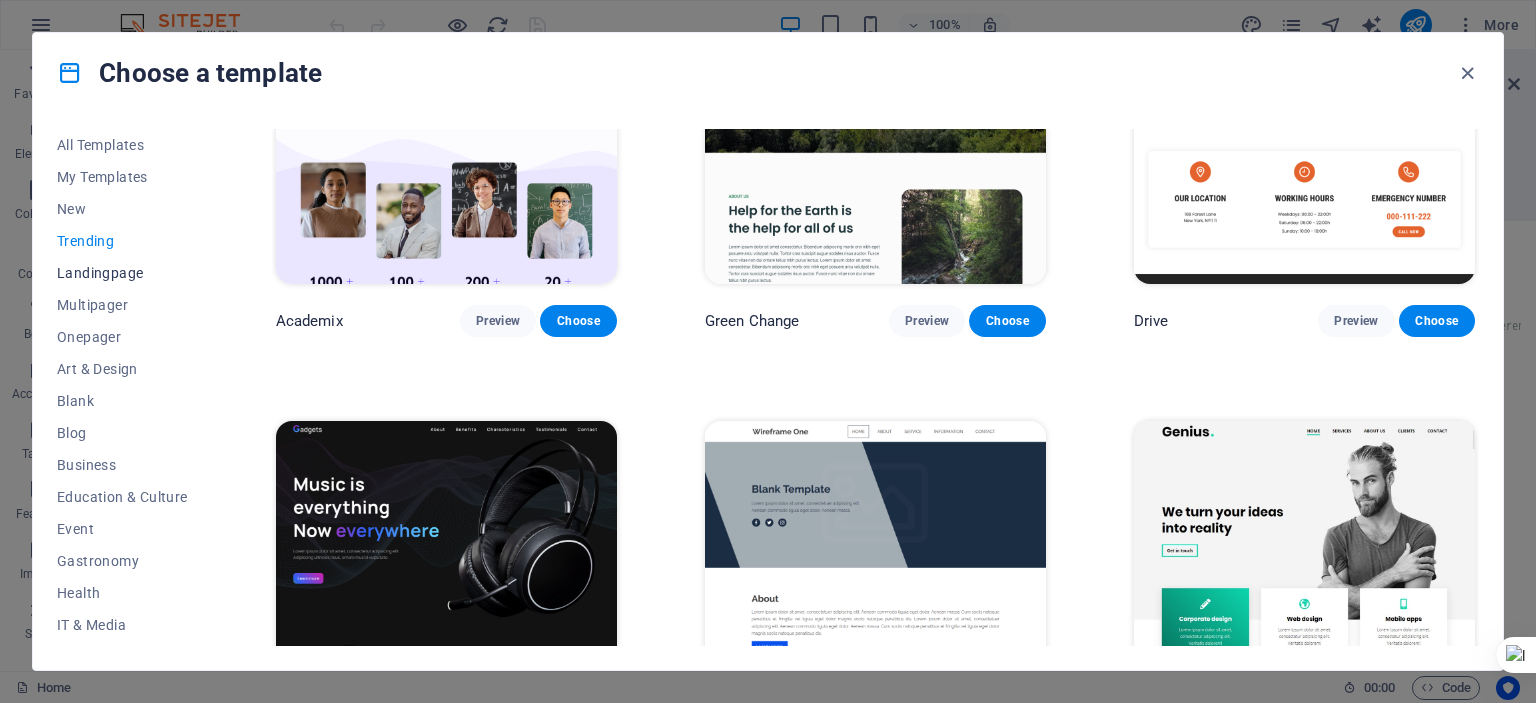 click on "Landingpage" at bounding box center (122, 273) 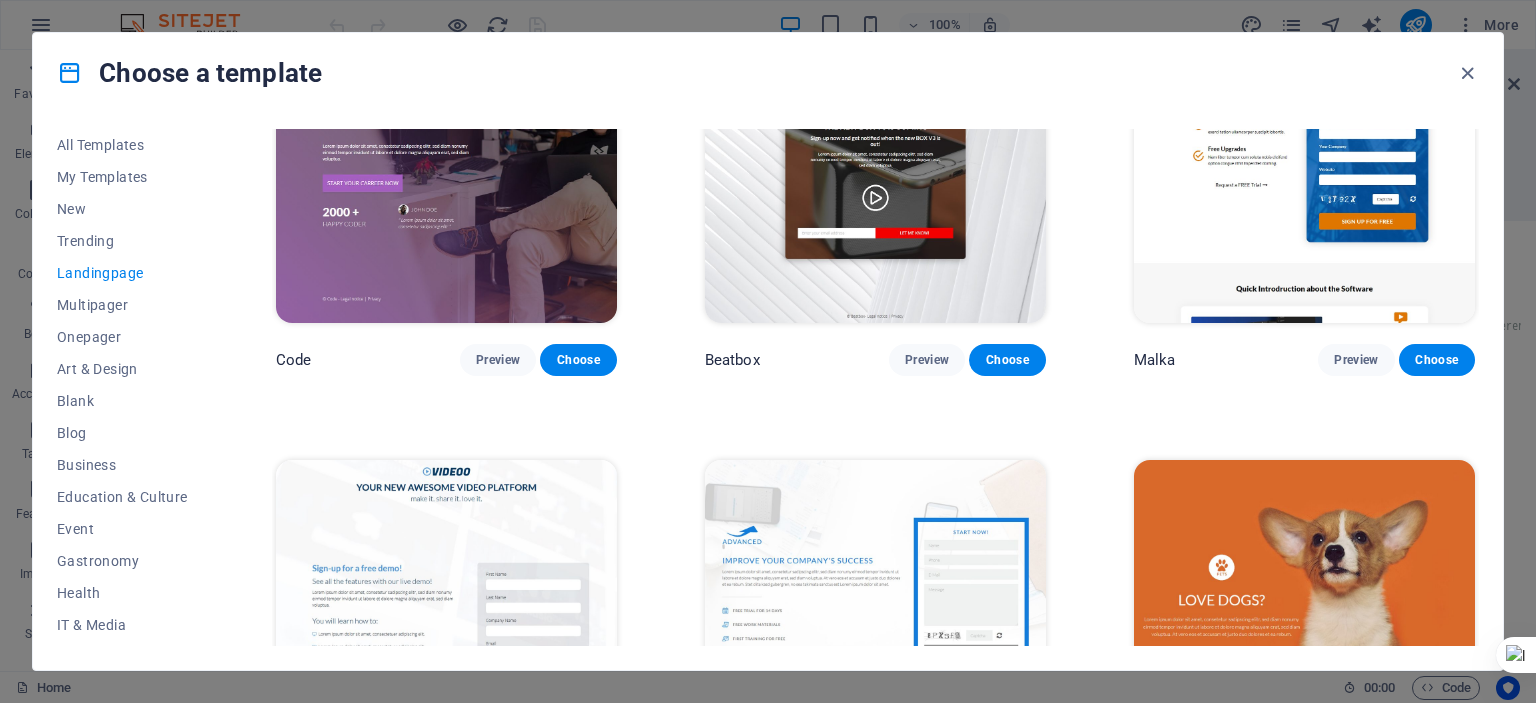 scroll, scrollTop: 533, scrollLeft: 0, axis: vertical 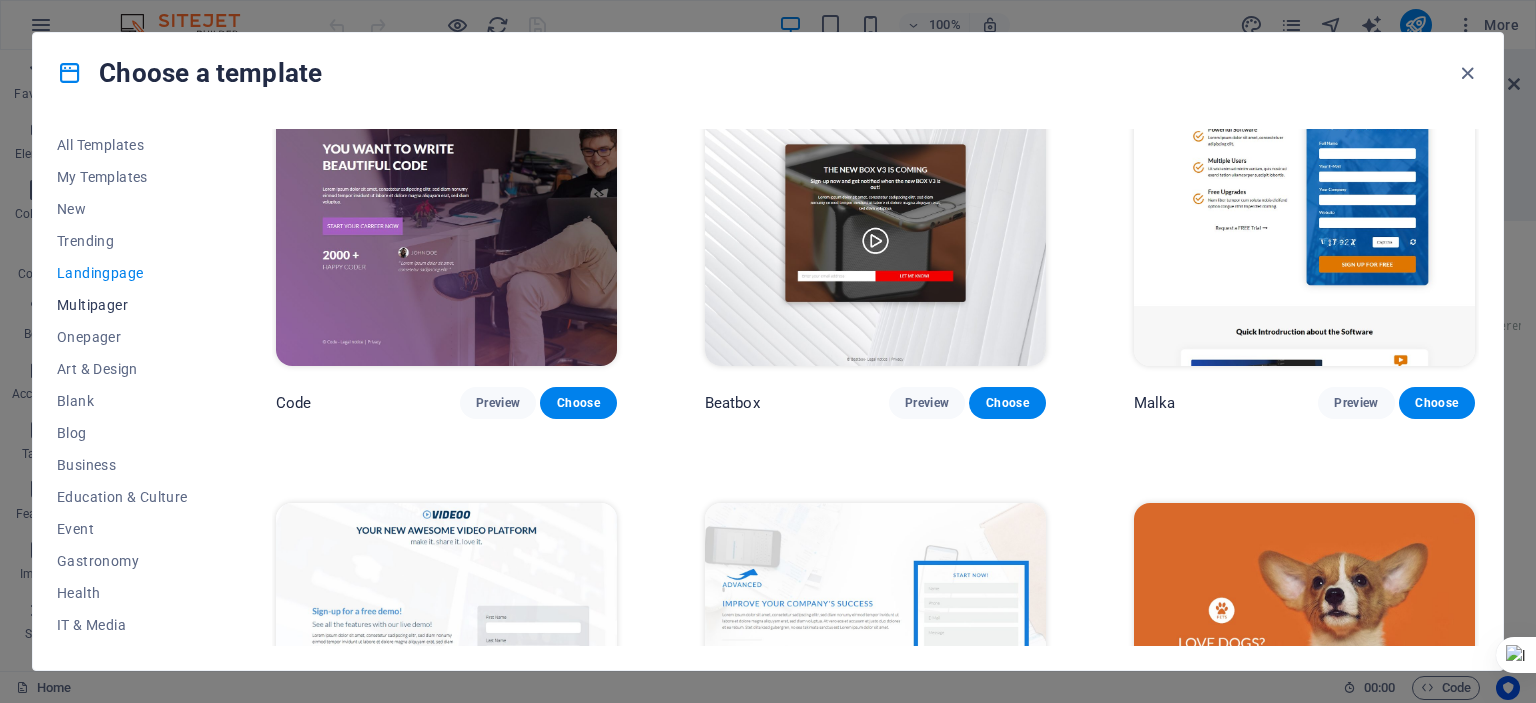 click on "Multipager" at bounding box center [122, 305] 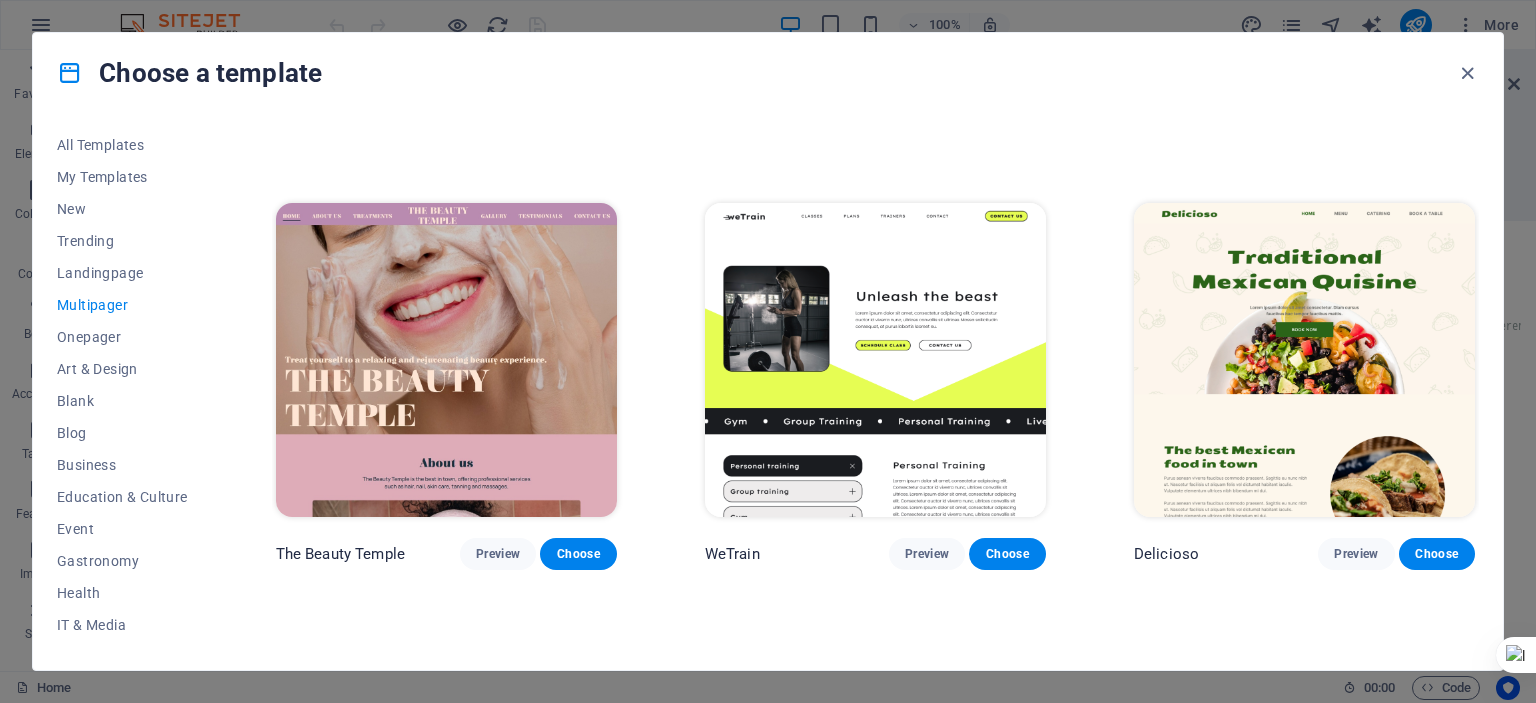 scroll, scrollTop: 1333, scrollLeft: 0, axis: vertical 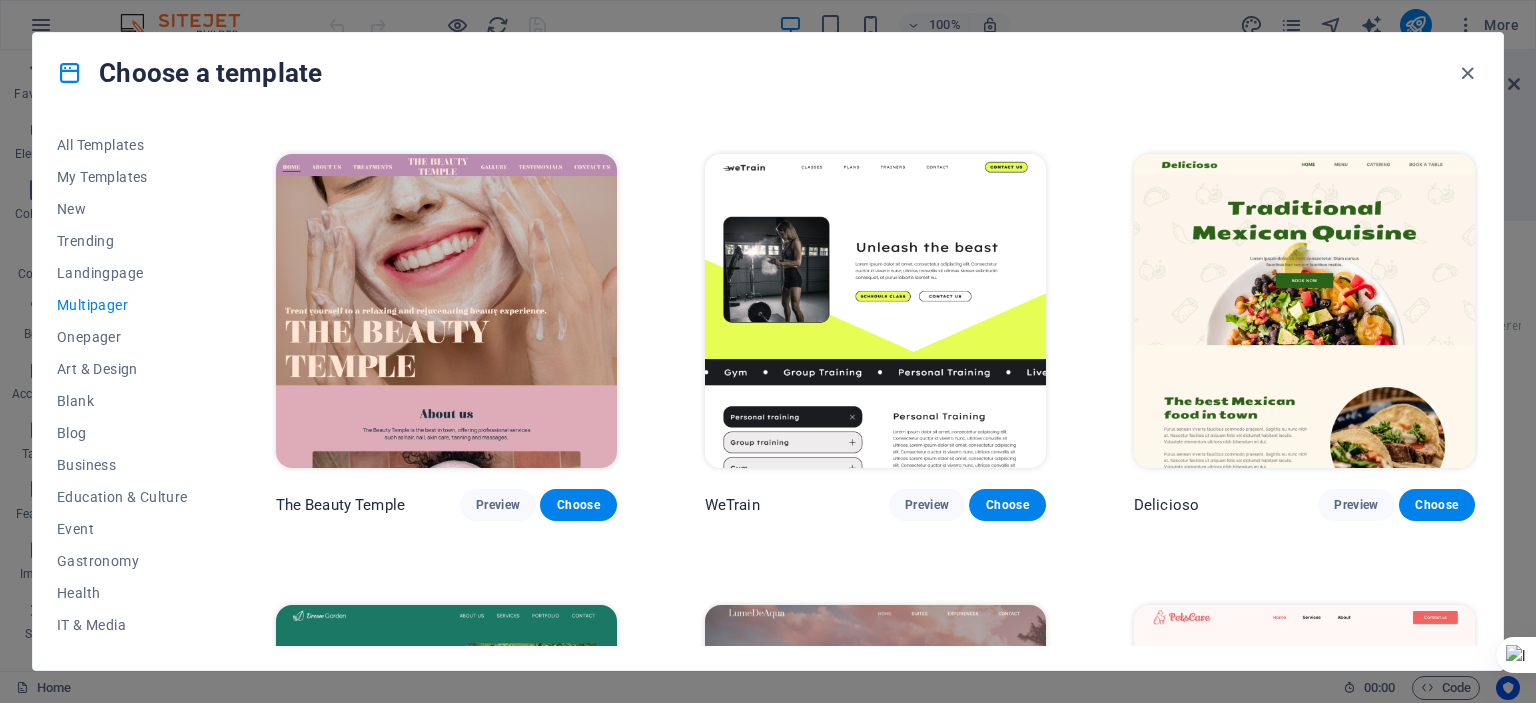 type 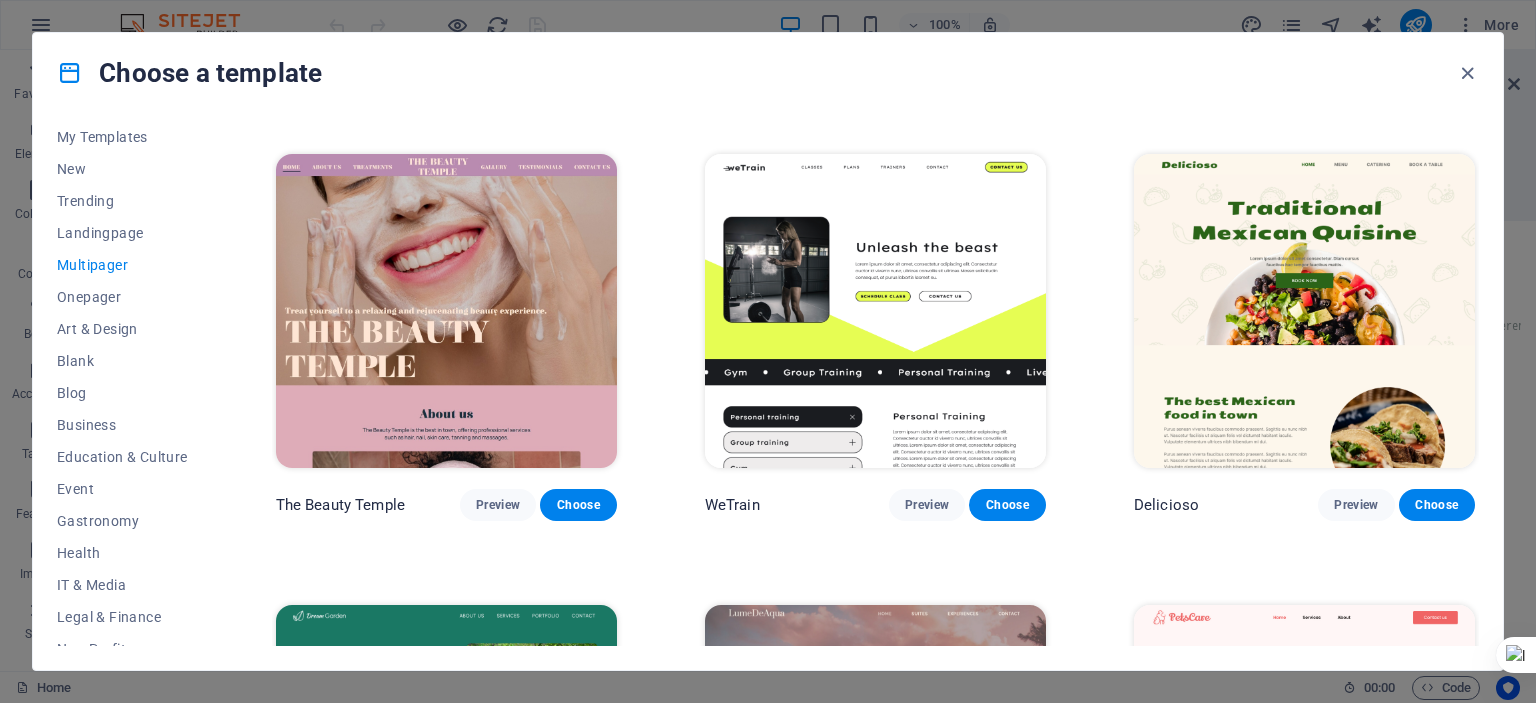 scroll, scrollTop: 80, scrollLeft: 0, axis: vertical 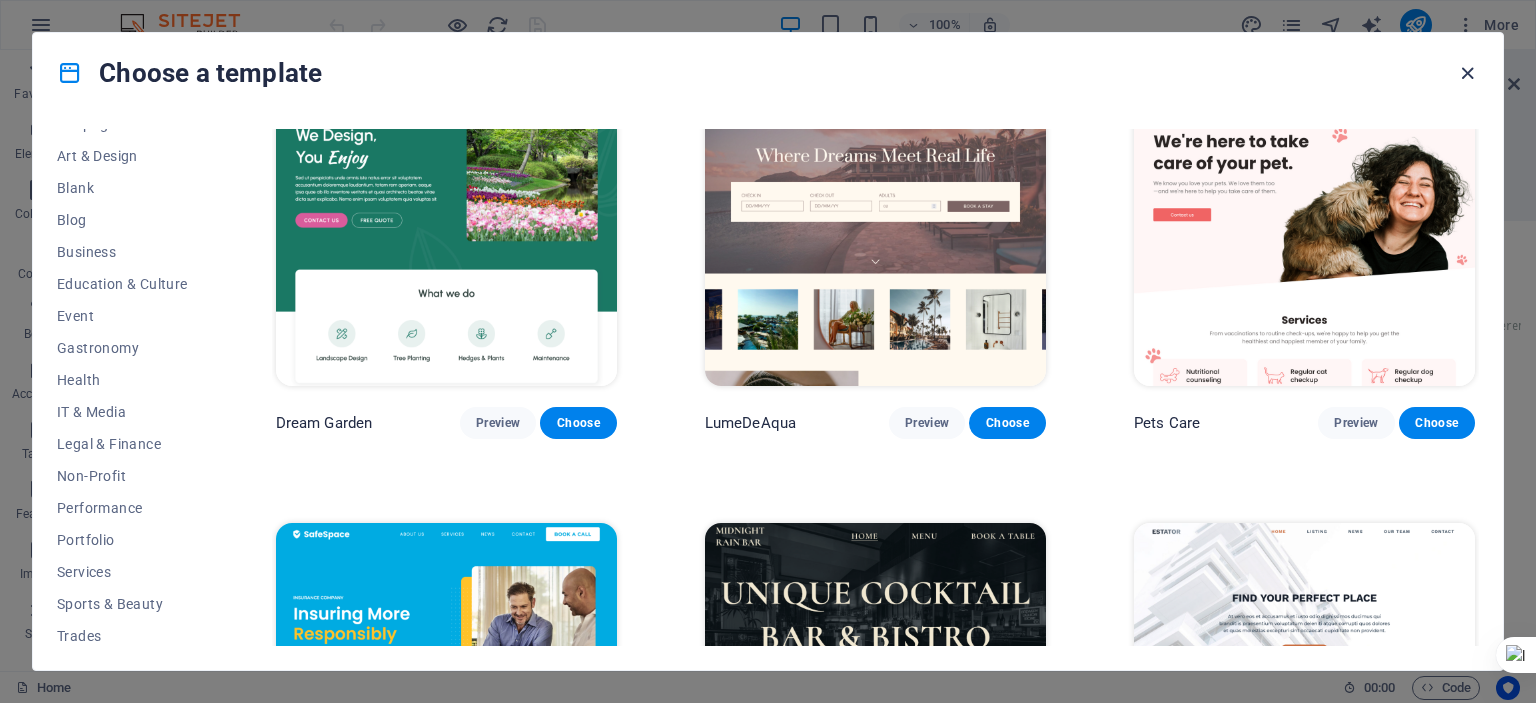click at bounding box center [1467, 73] 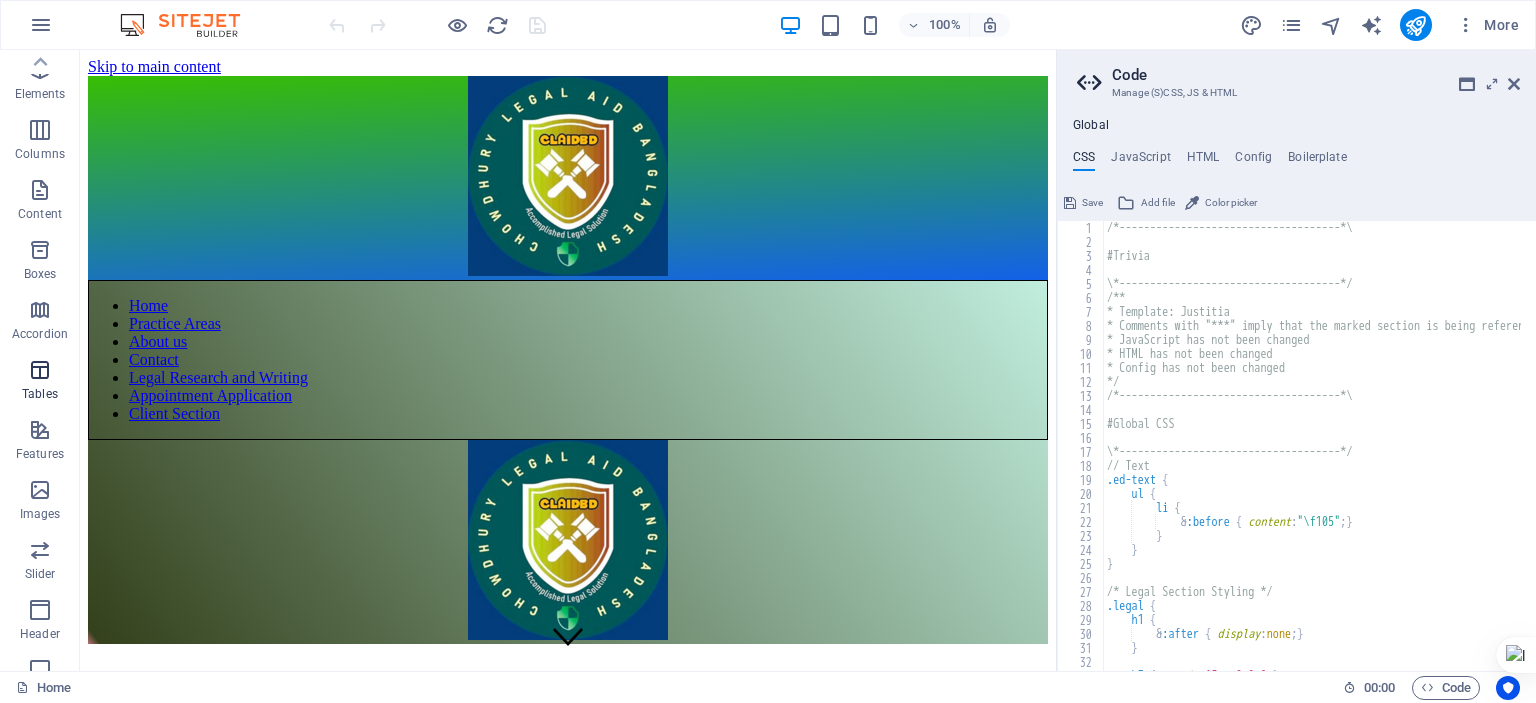 scroll, scrollTop: 0, scrollLeft: 0, axis: both 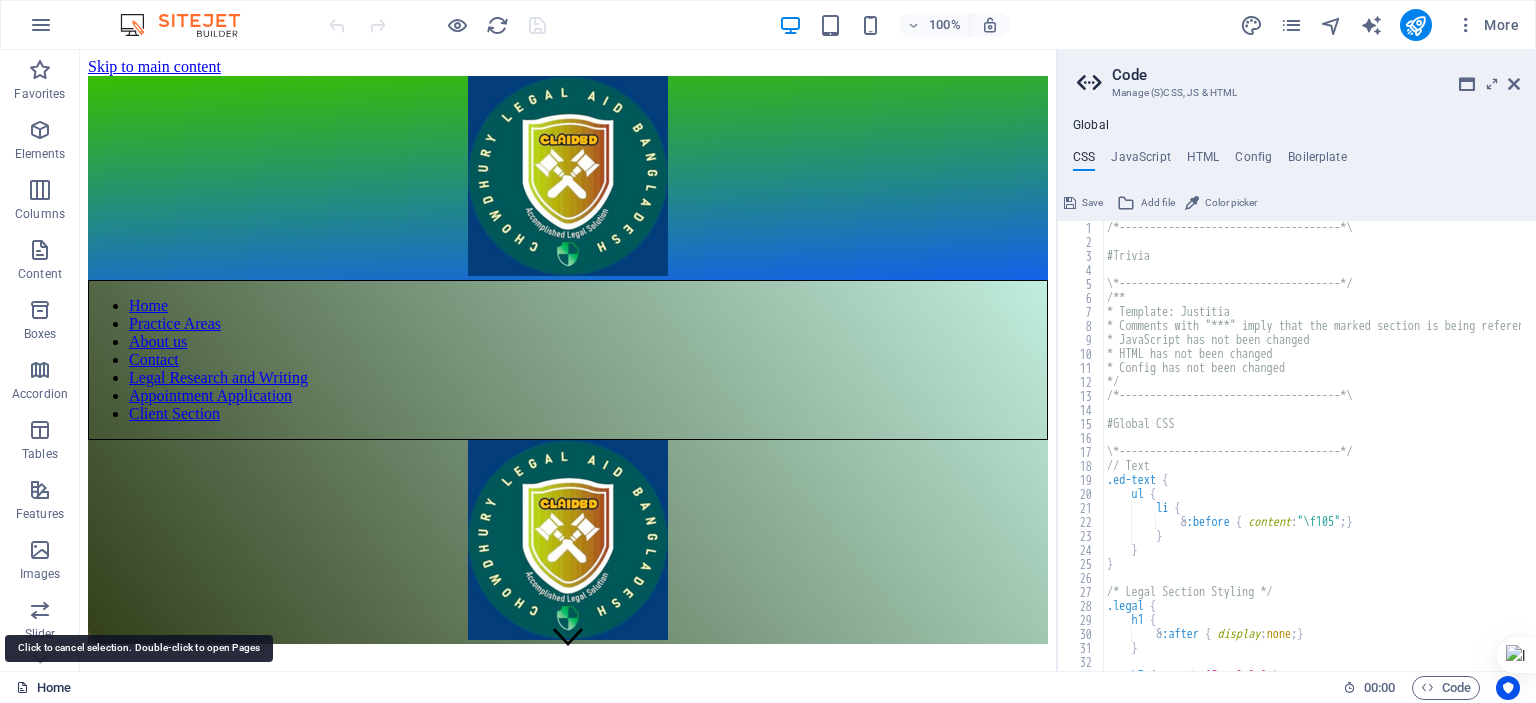 click on "Home" at bounding box center (43, 688) 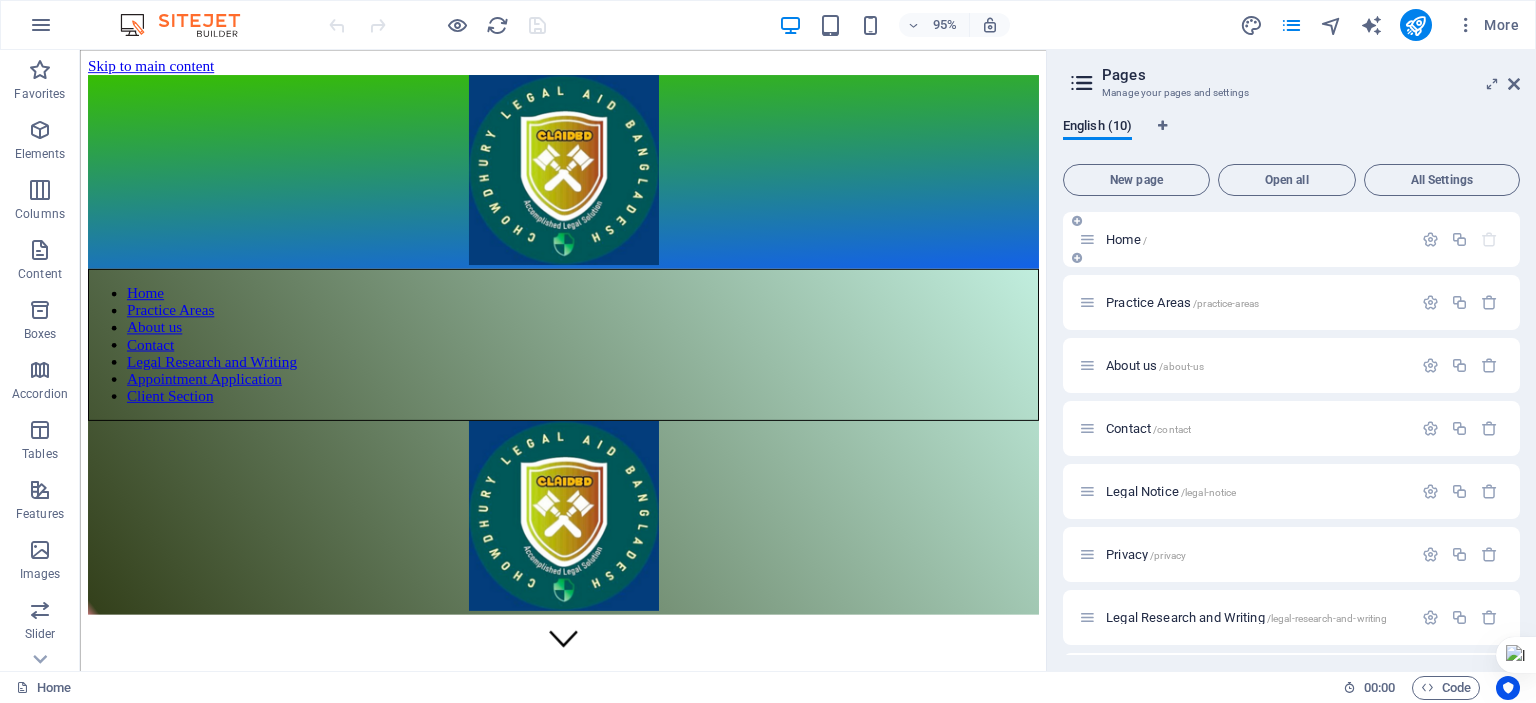 click on "Home /" at bounding box center [1126, 239] 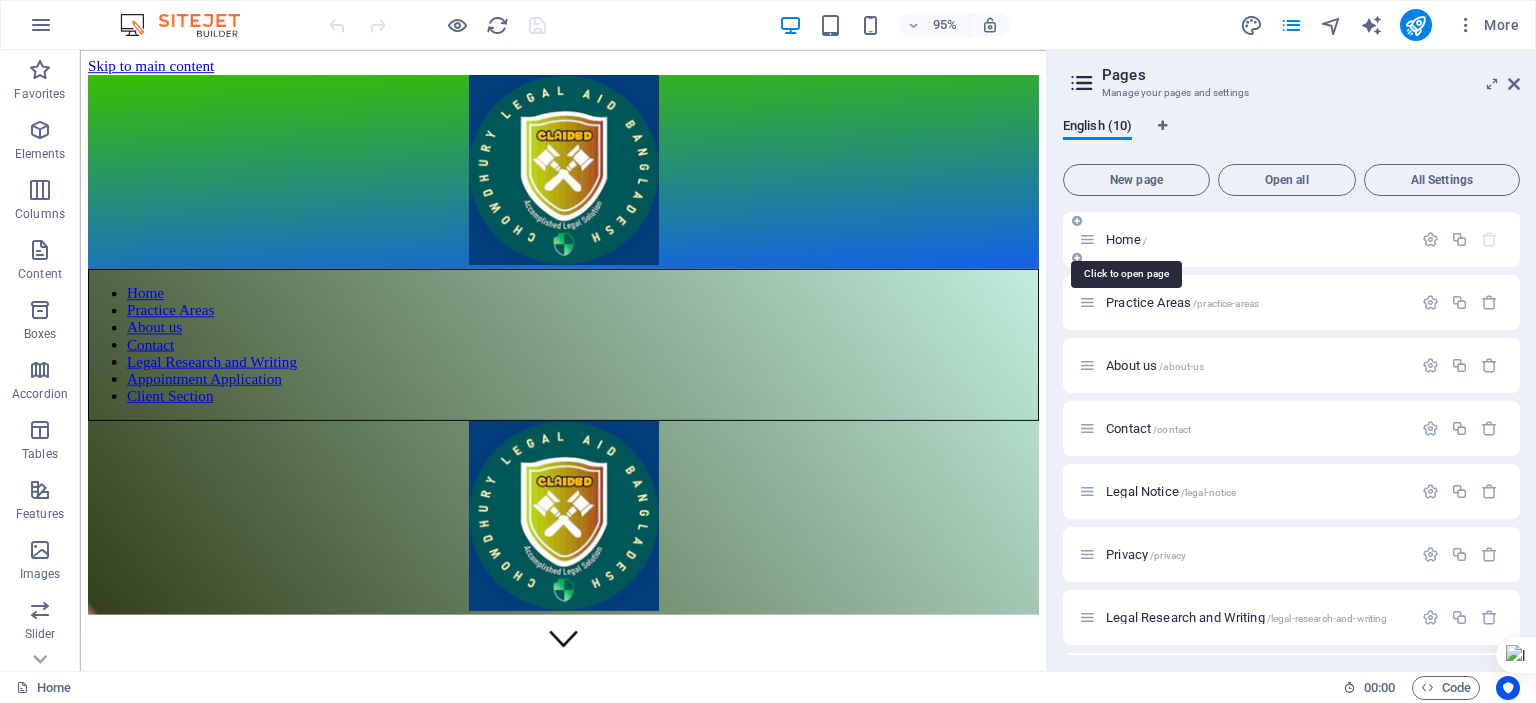 click on "Home /" at bounding box center [1126, 239] 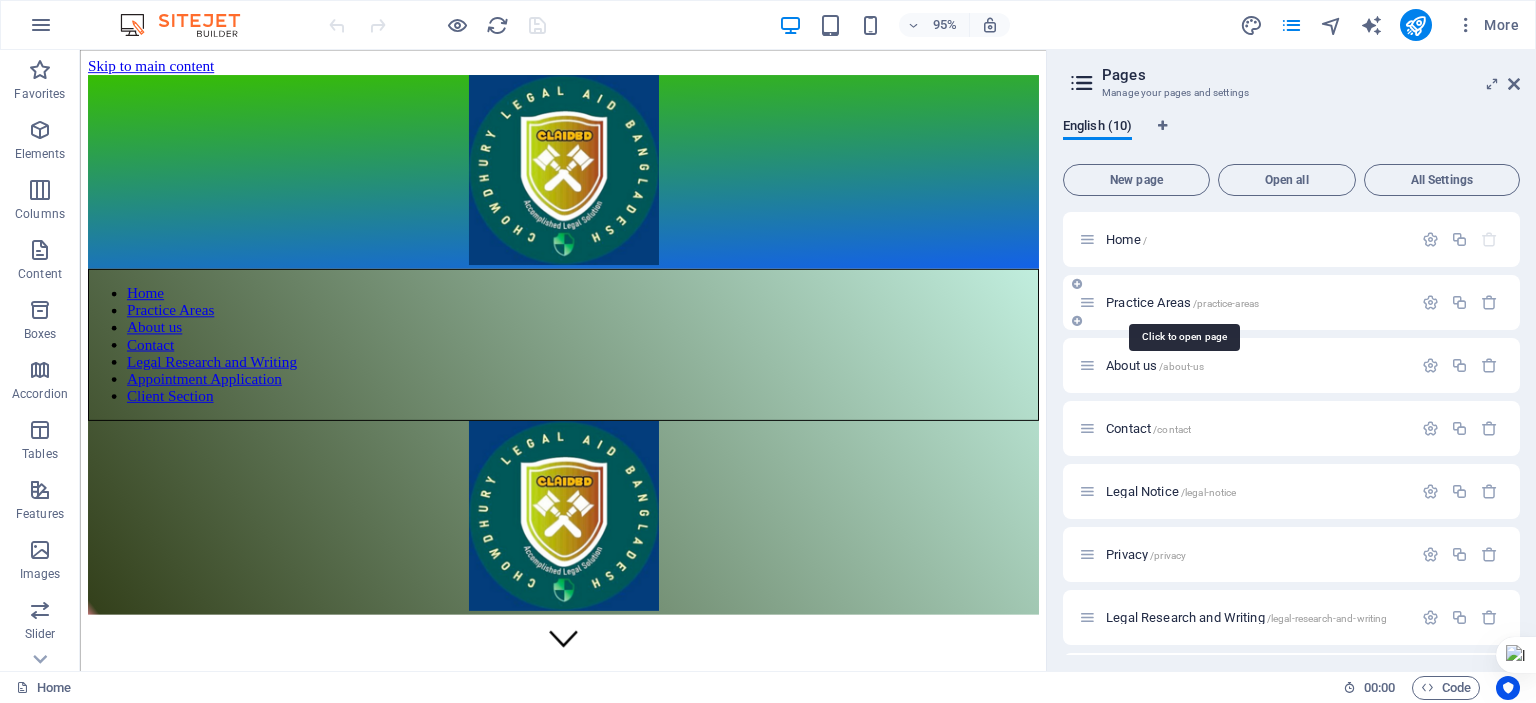 click on "Practice Areas /practice-areas" at bounding box center [1182, 302] 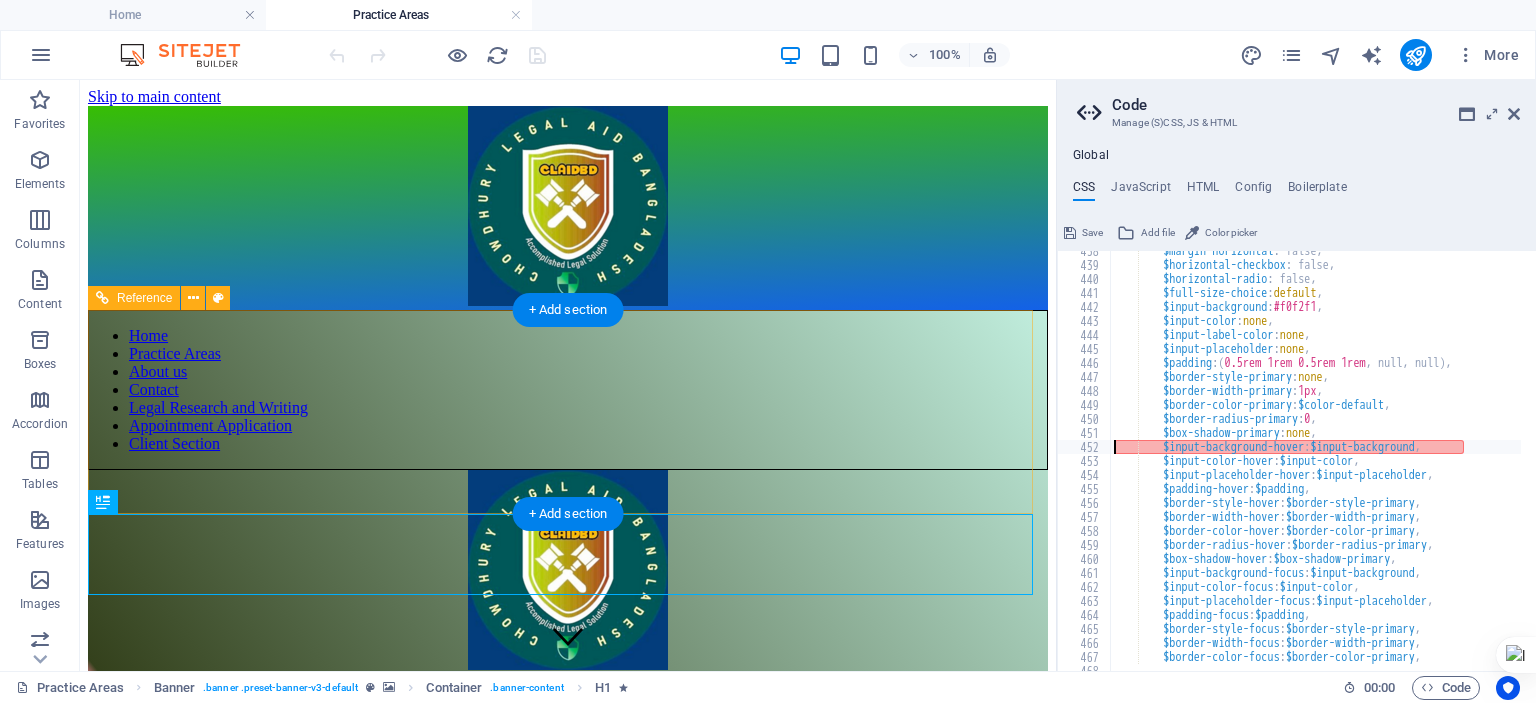 scroll, scrollTop: 0, scrollLeft: 0, axis: both 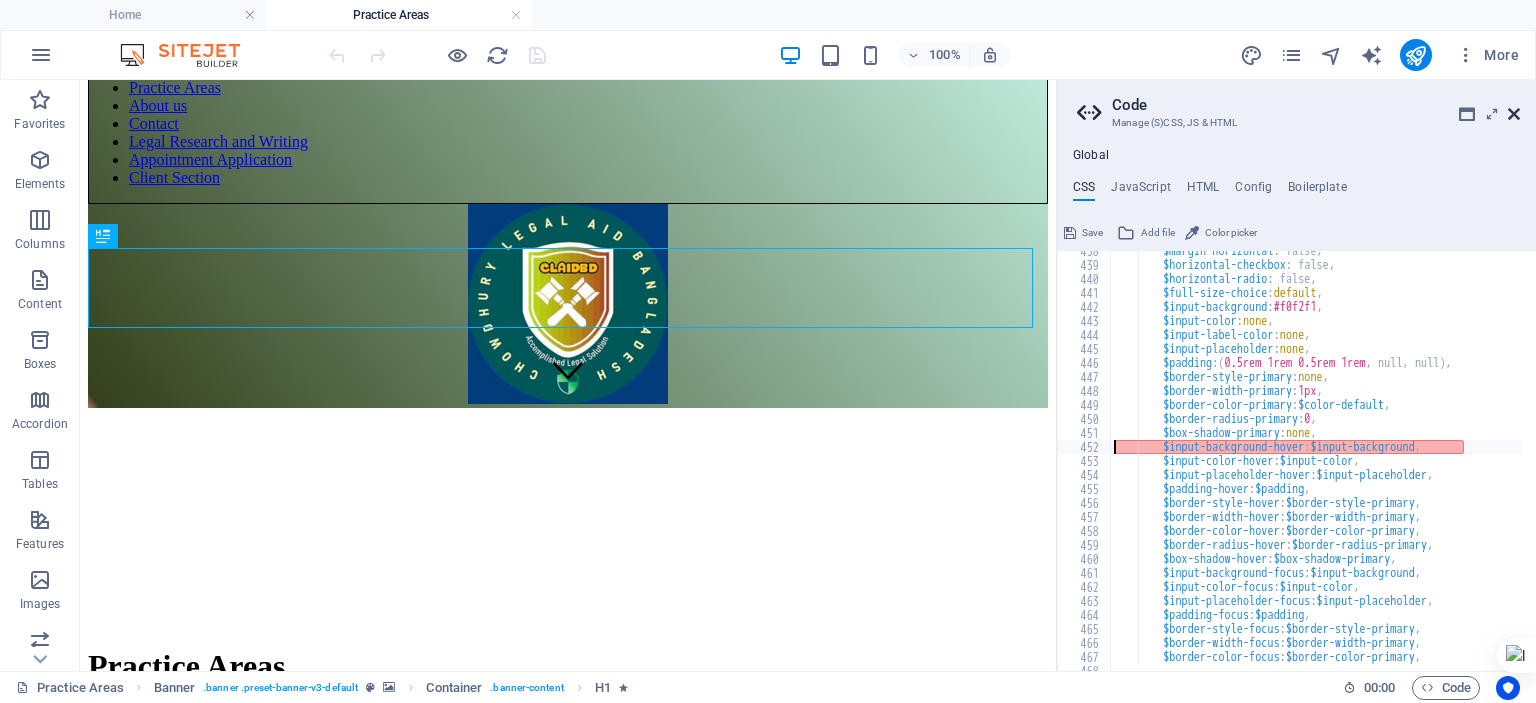 click at bounding box center (1514, 114) 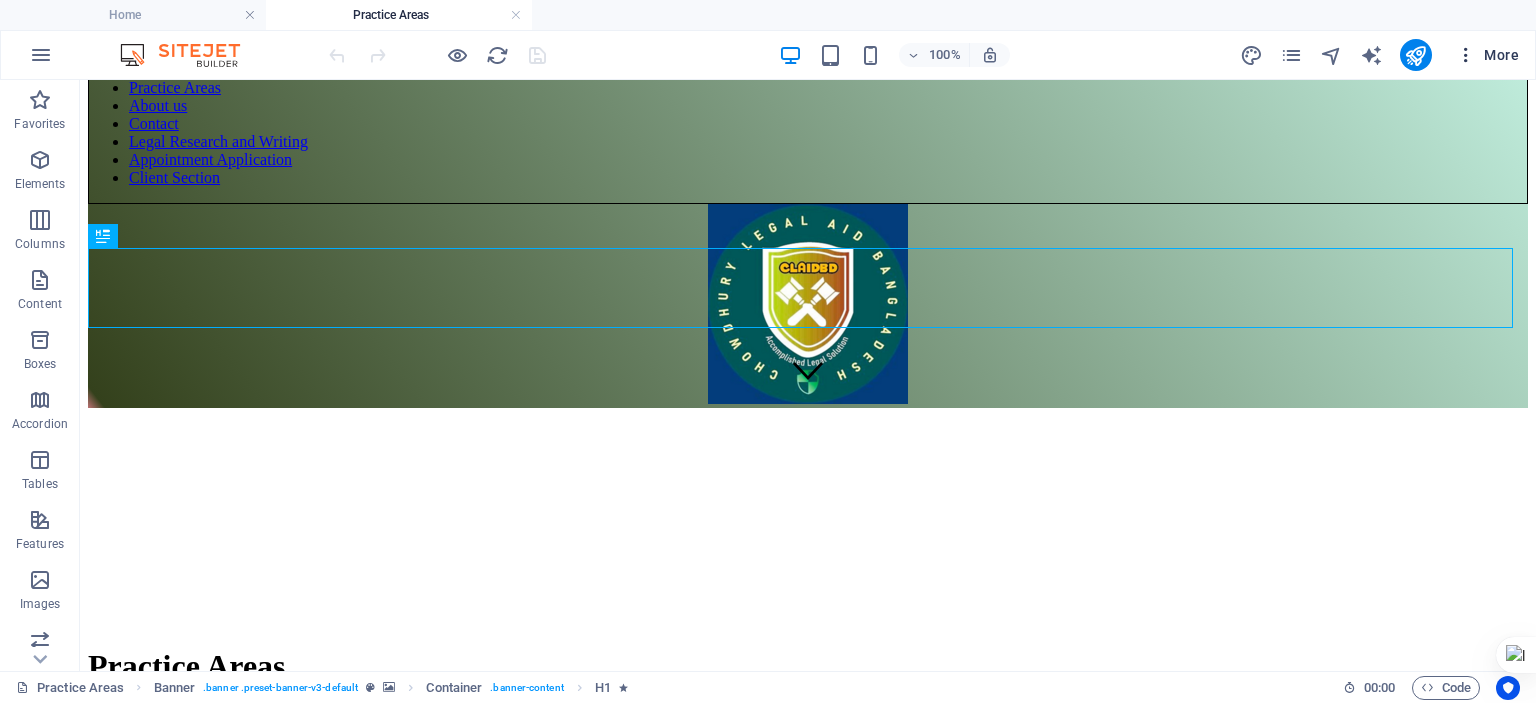 click at bounding box center [1466, 55] 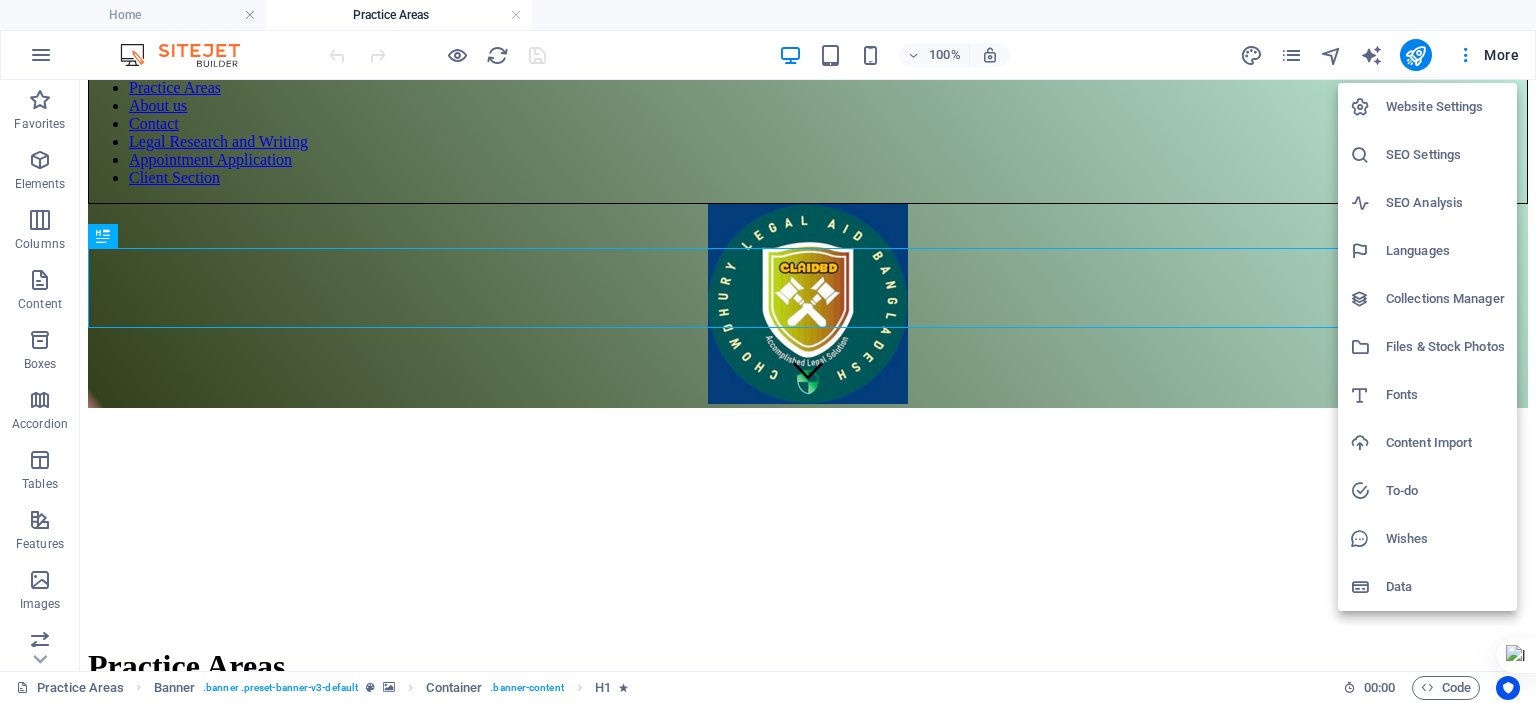 click on "Wishes" at bounding box center [1445, 539] 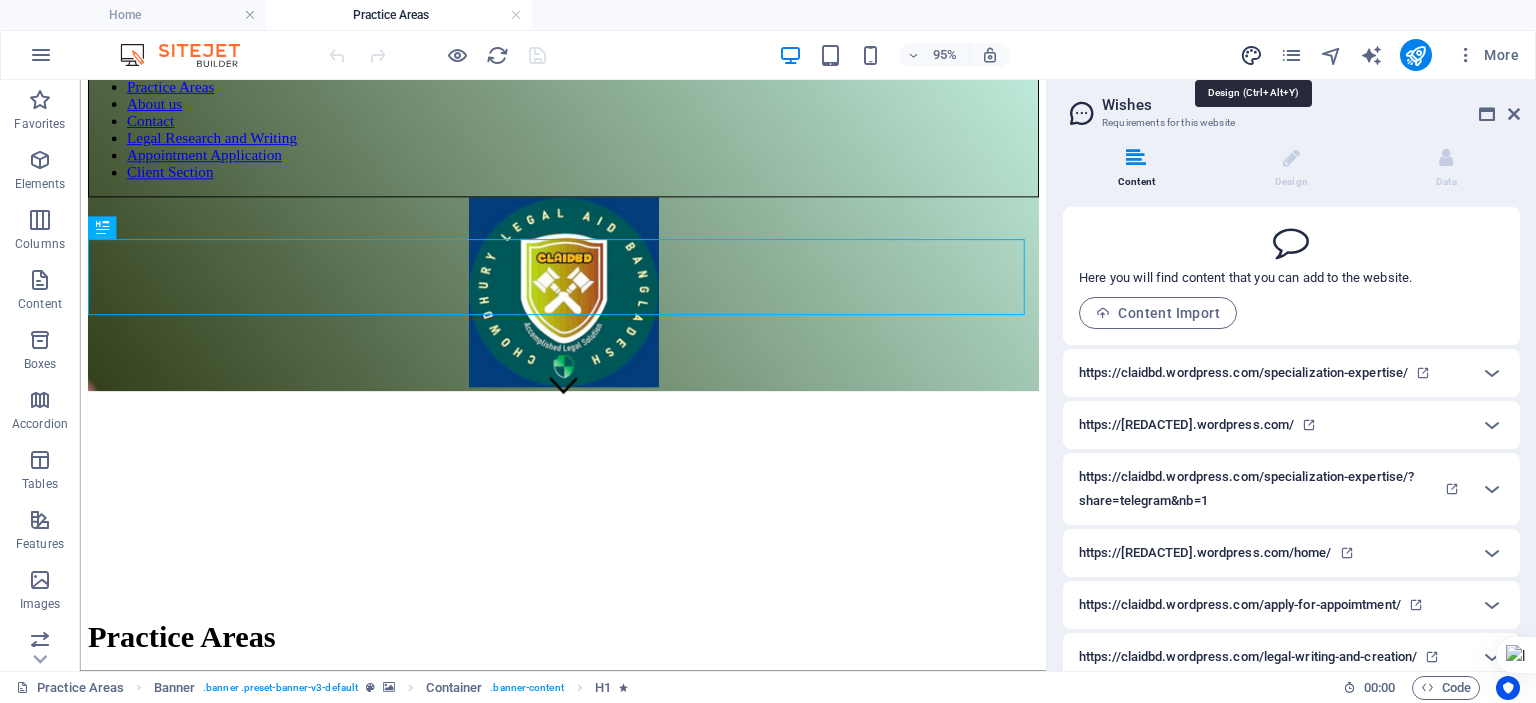 click at bounding box center (1251, 55) 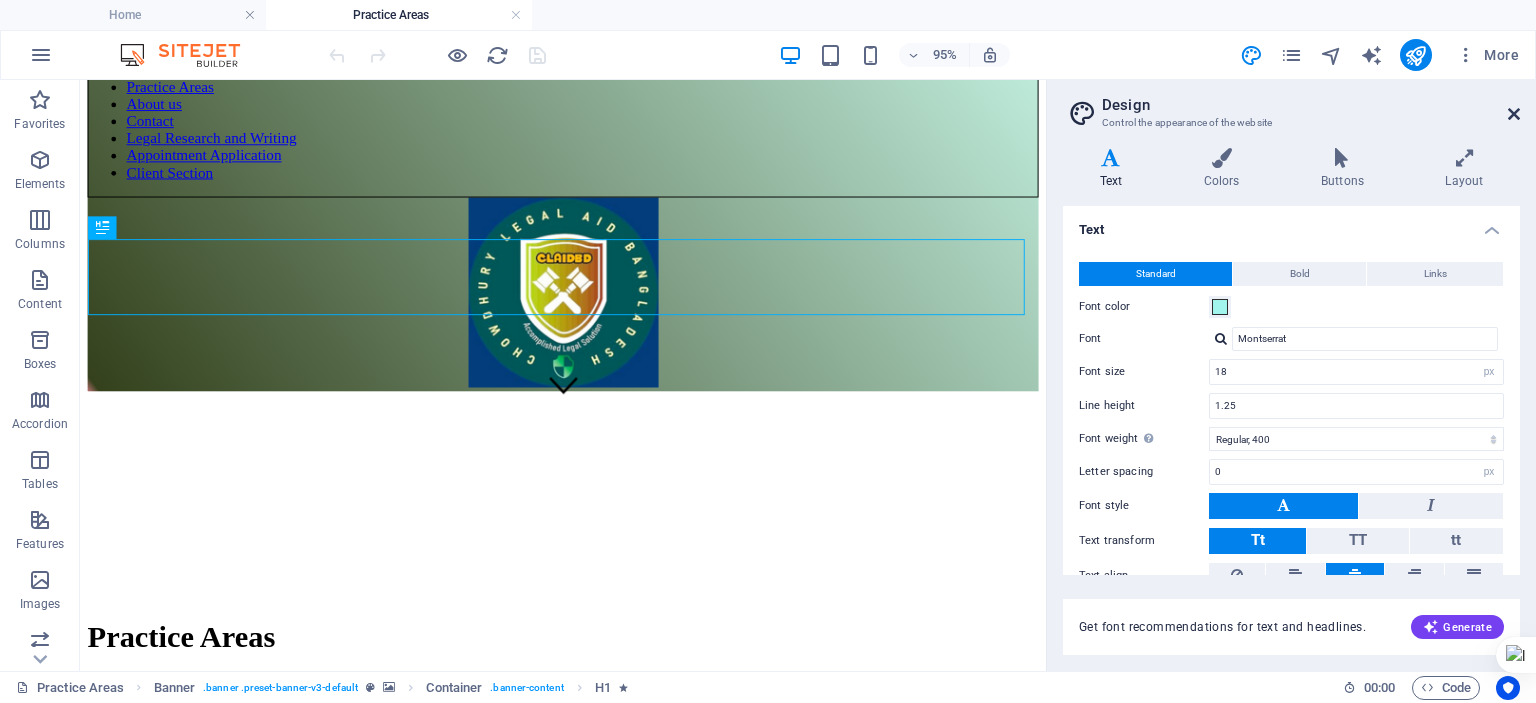 click at bounding box center (1514, 114) 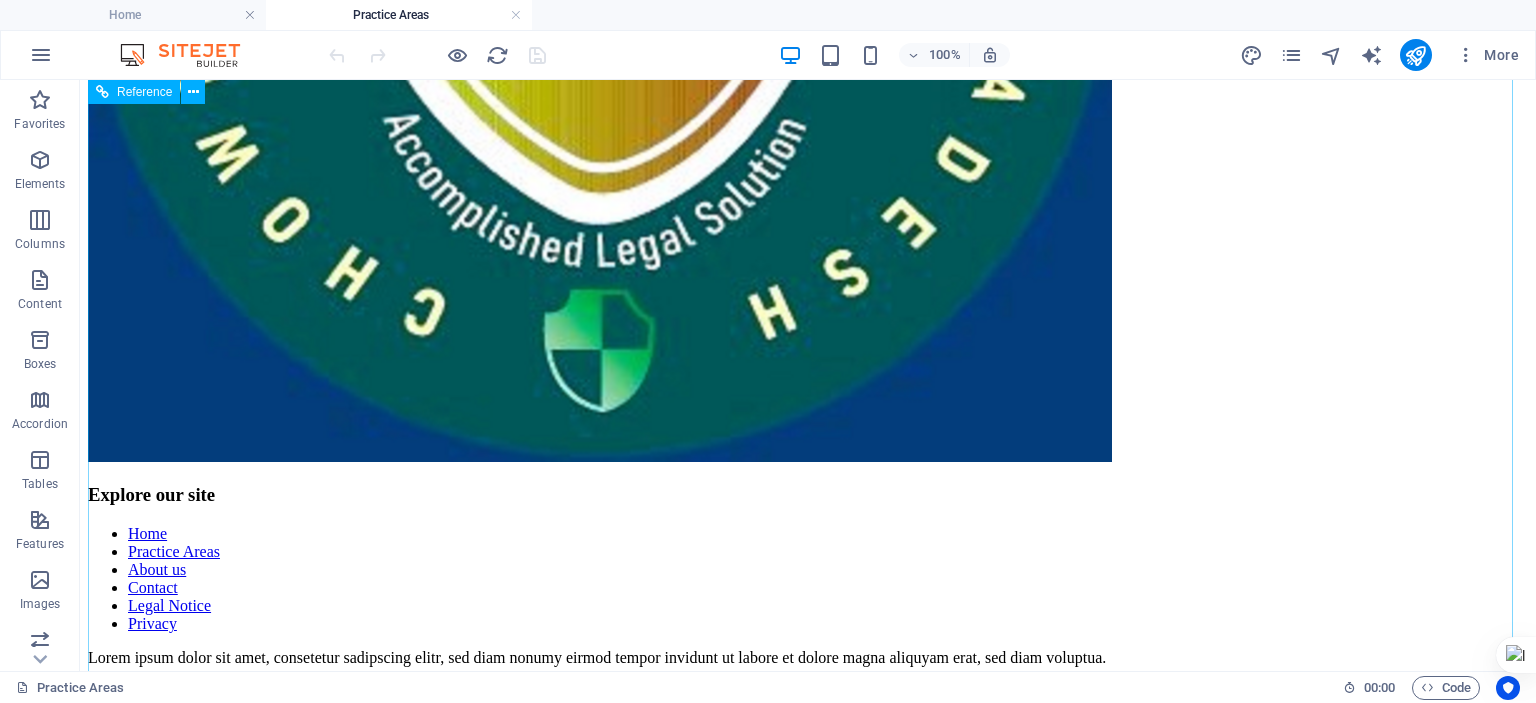 scroll, scrollTop: 8133, scrollLeft: 0, axis: vertical 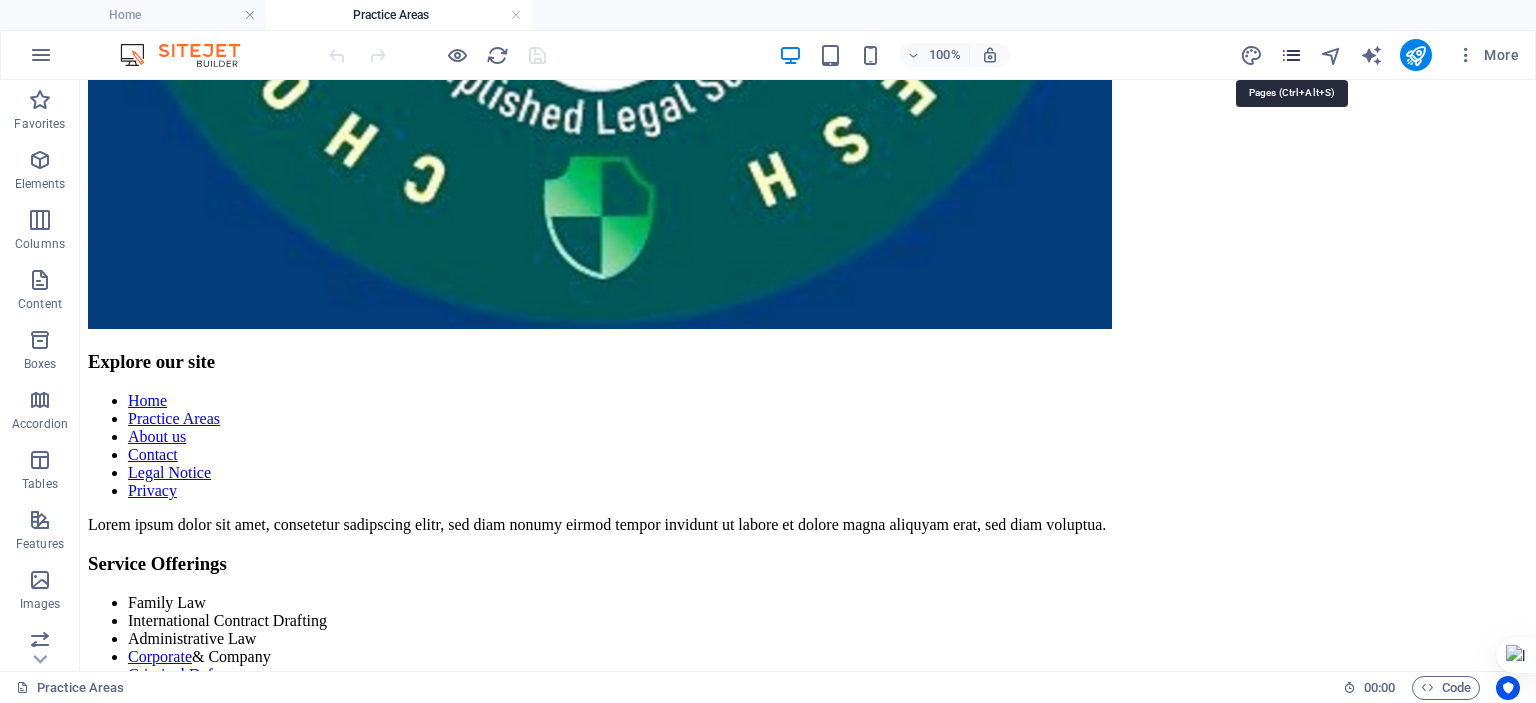 click at bounding box center (1291, 55) 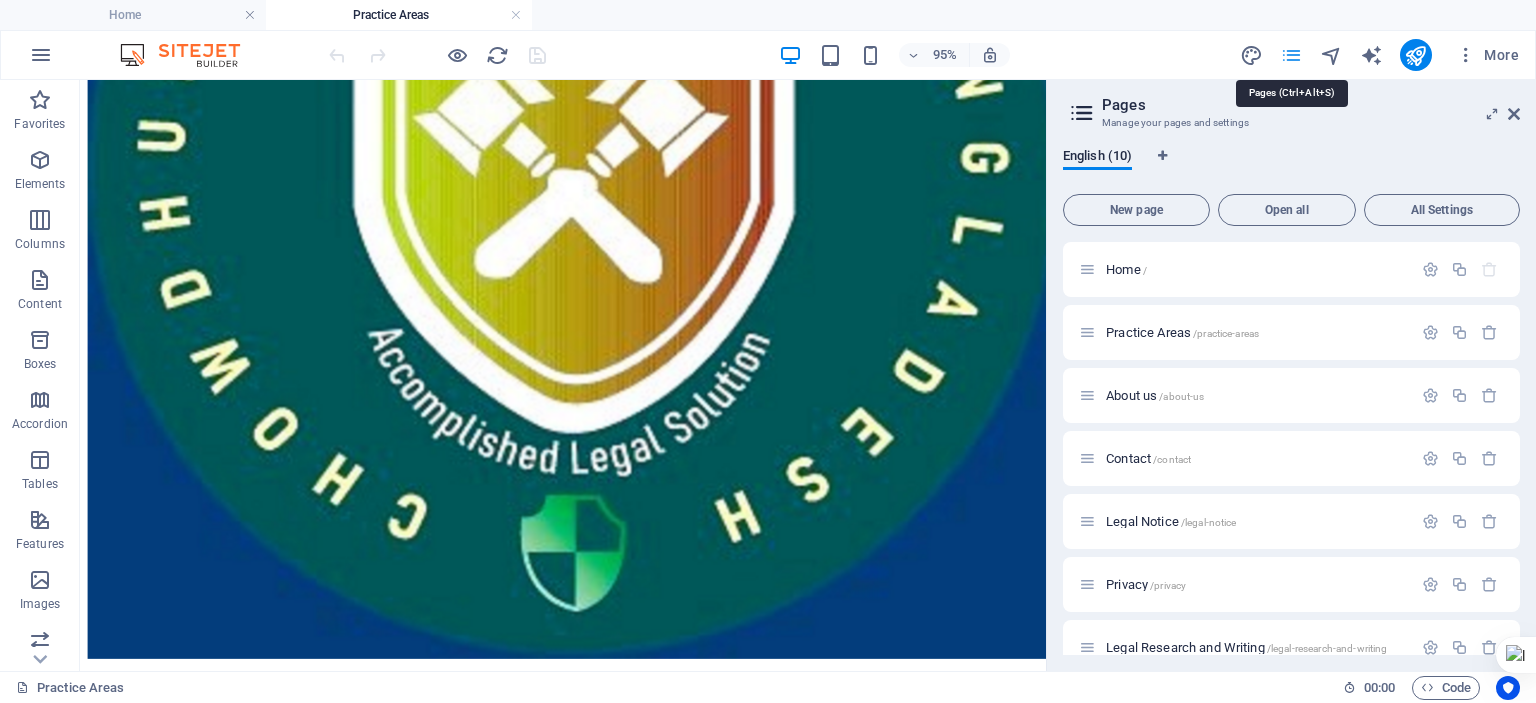 scroll, scrollTop: 8483, scrollLeft: 0, axis: vertical 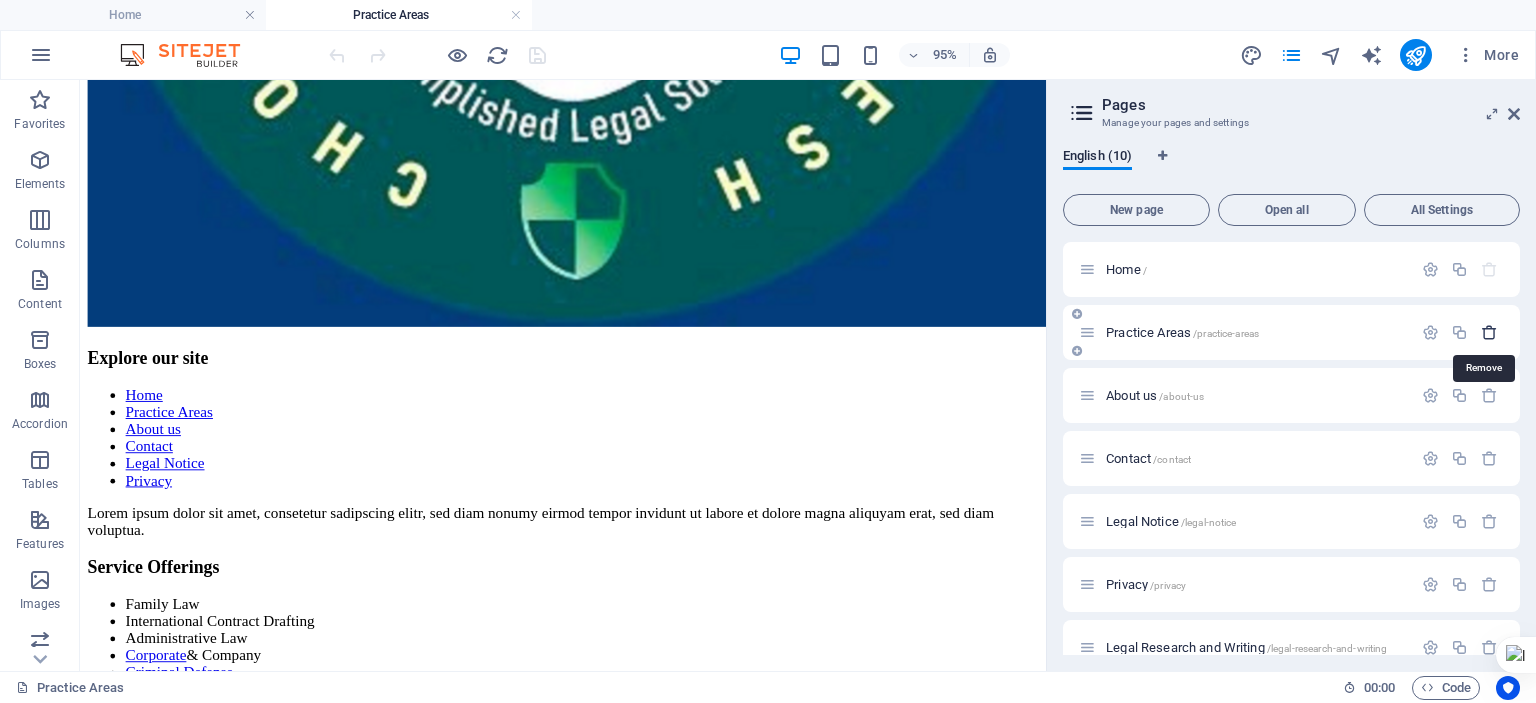 click at bounding box center (1489, 332) 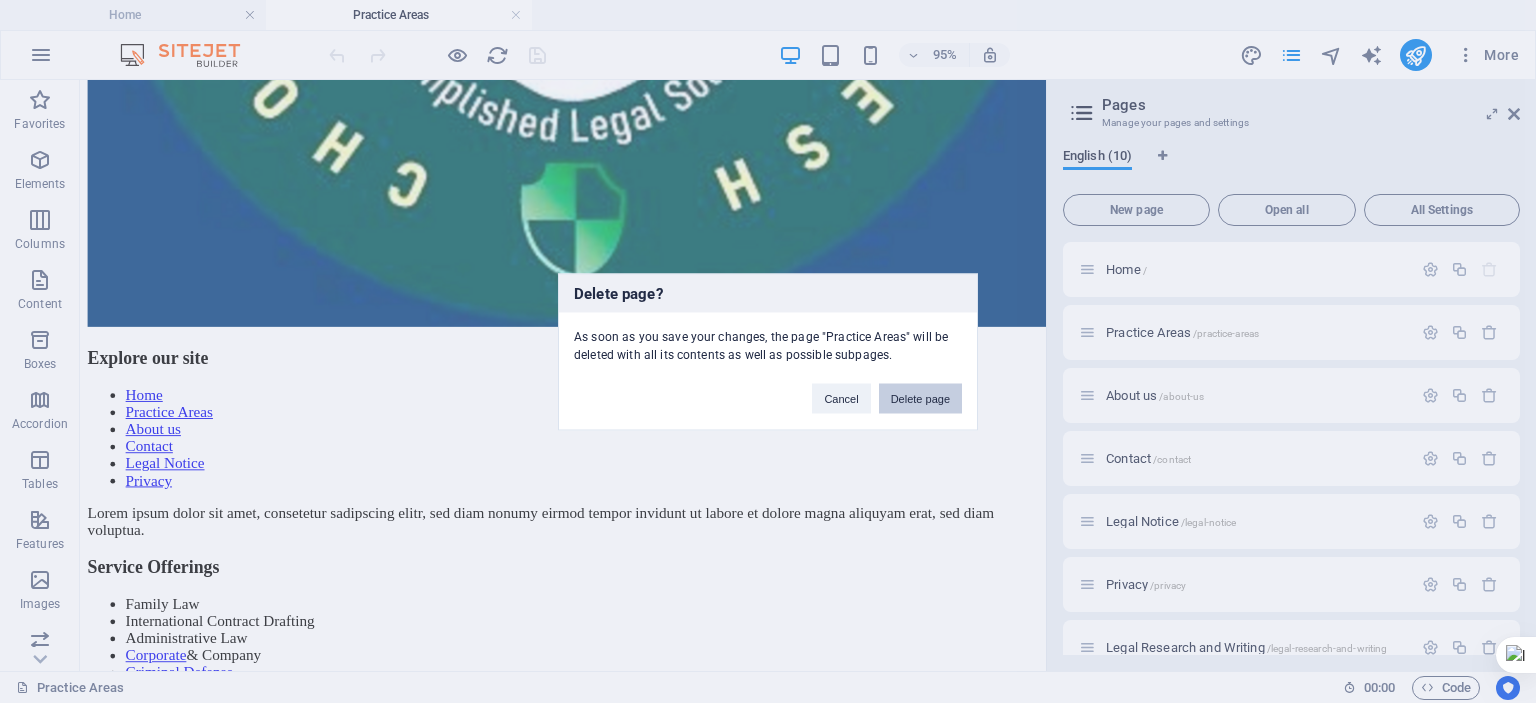 click on "Delete page" at bounding box center [920, 398] 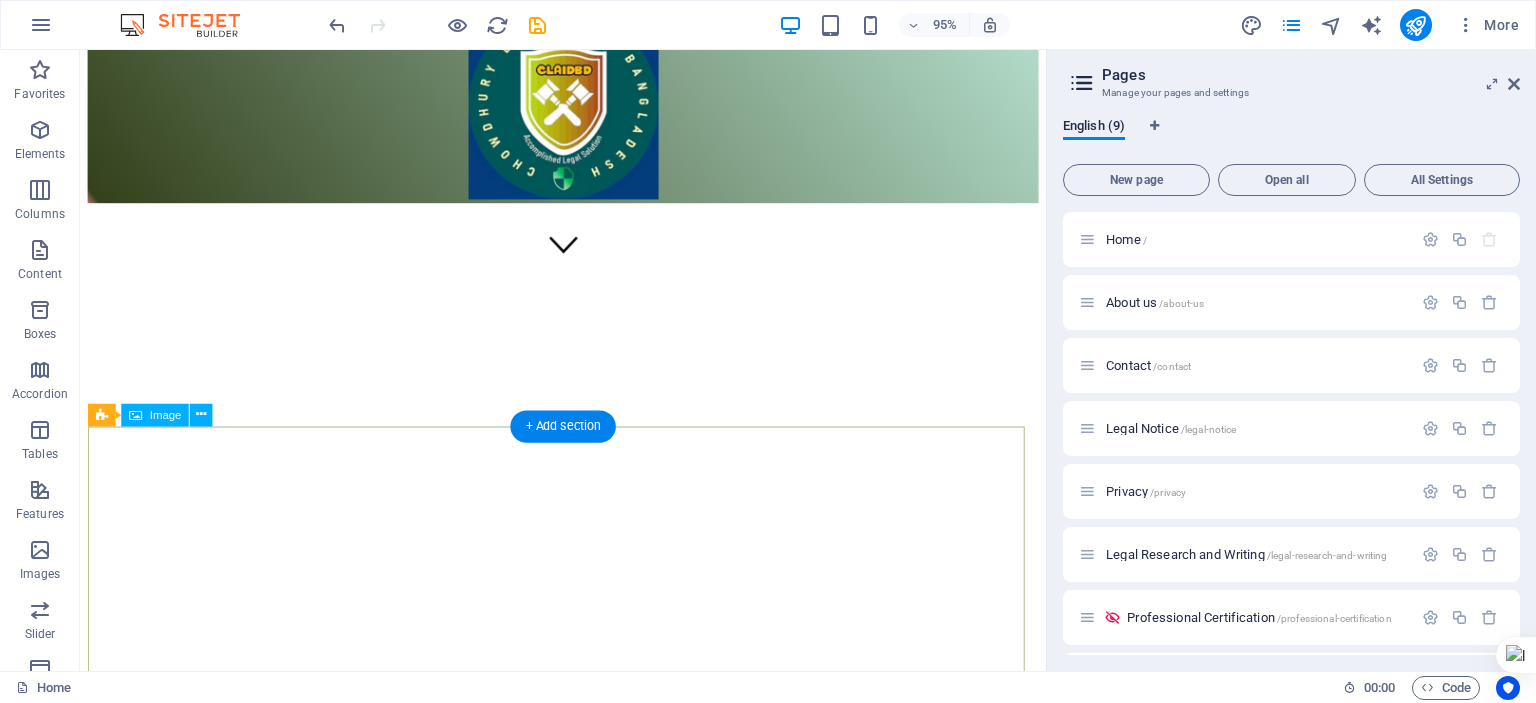 scroll, scrollTop: 533, scrollLeft: 0, axis: vertical 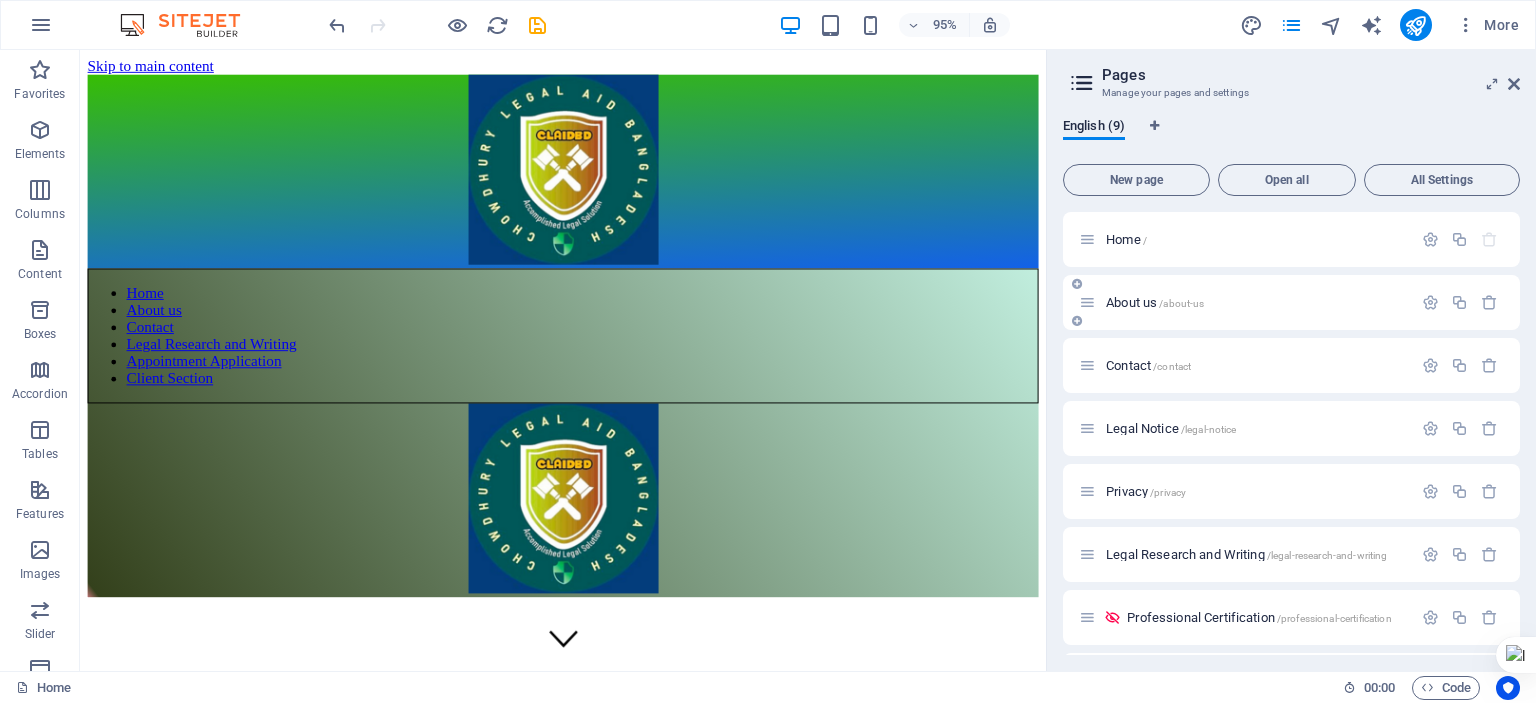 click on "About us /about-us" at bounding box center (1155, 302) 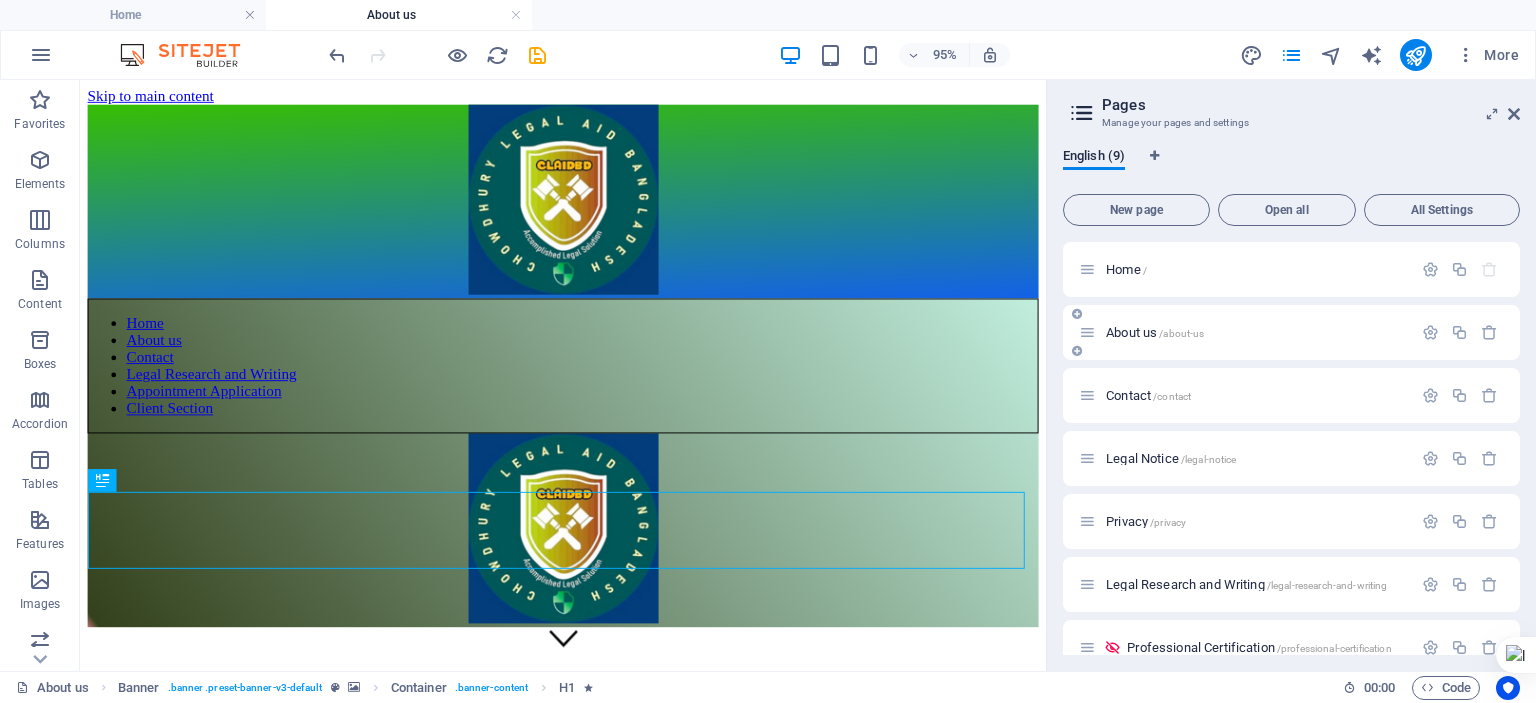 scroll, scrollTop: 0, scrollLeft: 0, axis: both 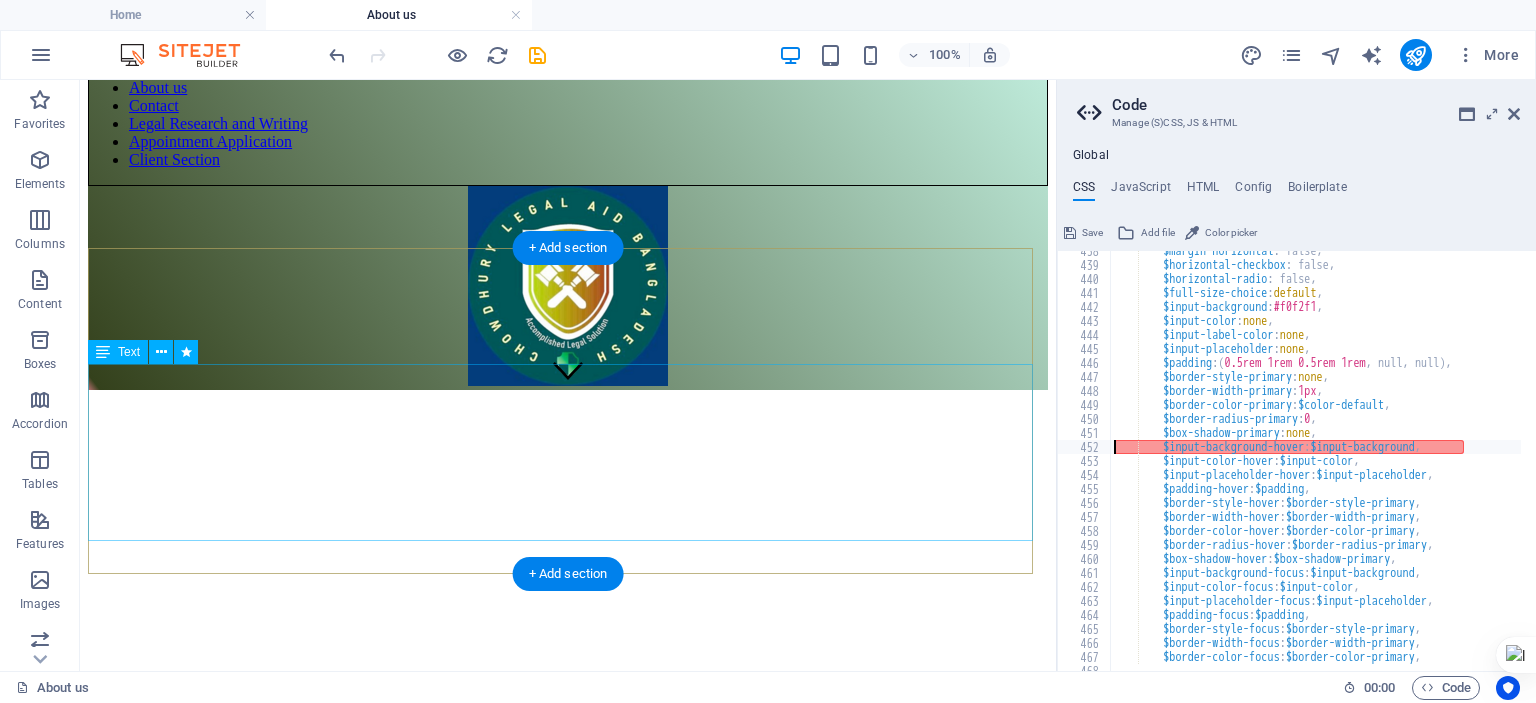 click on "Welcome to Chowdhury Legal Aid Bangladesh (CLAIDBD), where legal excellence meets unwavering commitment! CLAIDBD was established on the principles of integrity. Our expertise has made it a beacon of accomplished legal solutions since its inception on January 25, 1999. We proudly carry over 25 years of rich experience in the honorable field of Law and Legal Services. Our journey began with the vision of the eminent lawyer, the late Mr. Pranesh Chandra Chowdhury, a distinguished former member of Sylhet Judges Court and the Honorable Supreme Court of Bangladesh. His legacy lives on through our unwavering dedication to providing top-tier legal support to our clients. At CLAIDBD, we offer a diverse range of legal services, including all the digital (mygov.bd and all others) services of the Government of Bangladesh." at bounding box center (568, 912) 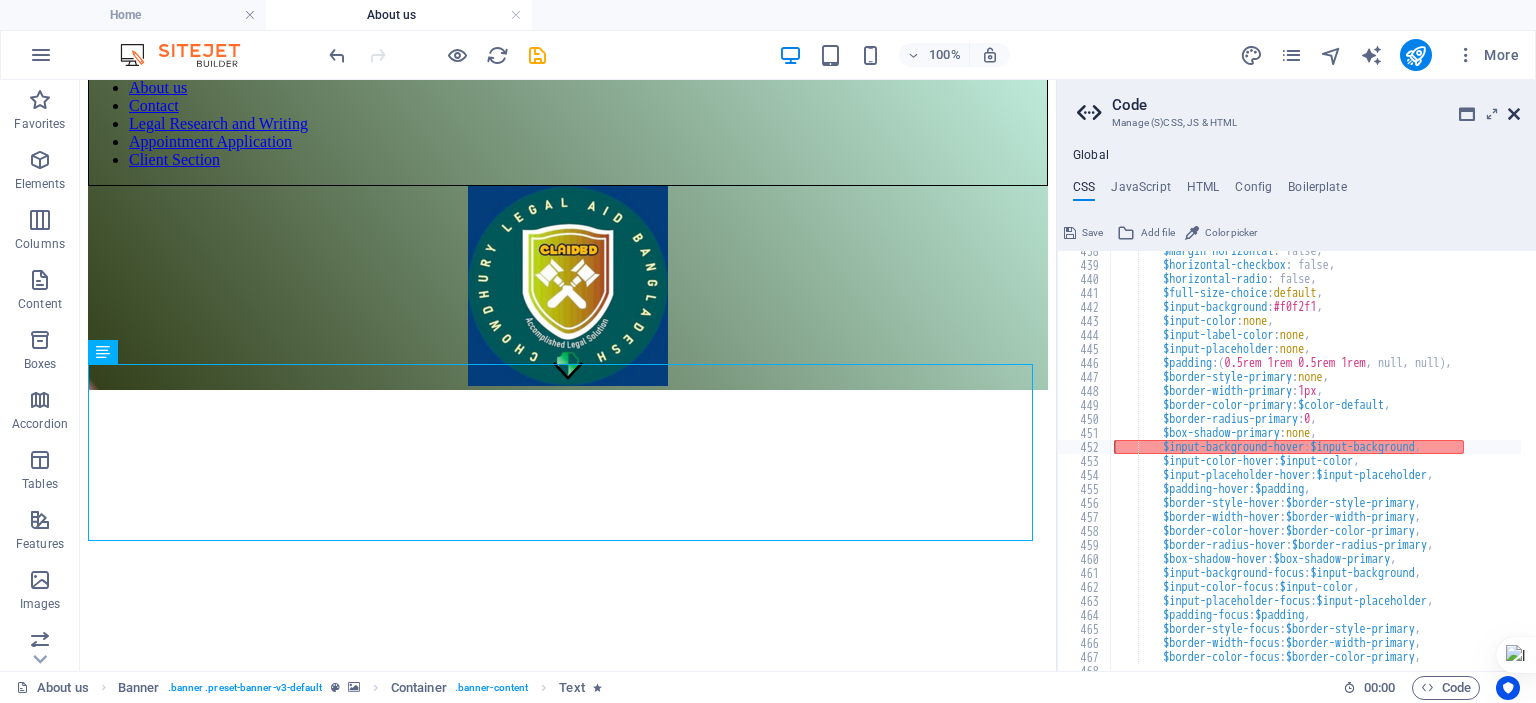 click at bounding box center [1514, 114] 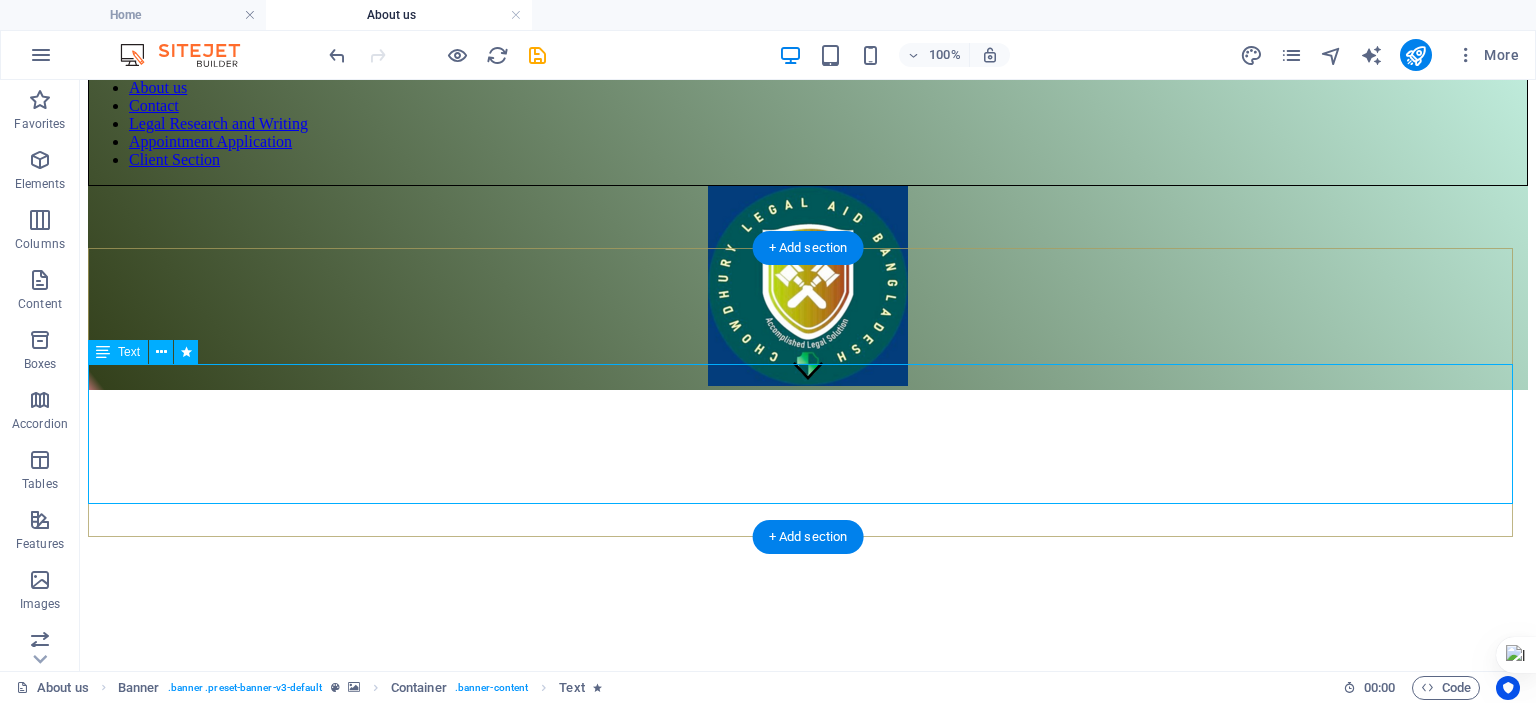 click on "Welcome to Chowdhury Legal Aid Bangladesh (CLAIDBD), where legal excellence meets unwavering commitment! CLAIDBD was established on the principles of integrity. Our expertise has made it a beacon of accomplished legal solutions since its inception on January 25, 1999. We proudly carry over 25 years of rich experience in the honorable field of Law and Legal Services. Our journey began with the vision of the eminent lawyer, the late Mr. Pranesh Chandra Chowdhury, a distinguished former member of Sylhet Judges Court and the Honorable Supreme Court of Bangladesh. His legacy lives on through our unwavering dedication to providing top-tier legal support to our clients. At CLAIDBD, we offer a diverse range of legal services, including all the digital (mygov.bd and all others) services of the Government of Bangladesh." at bounding box center [808, 894] 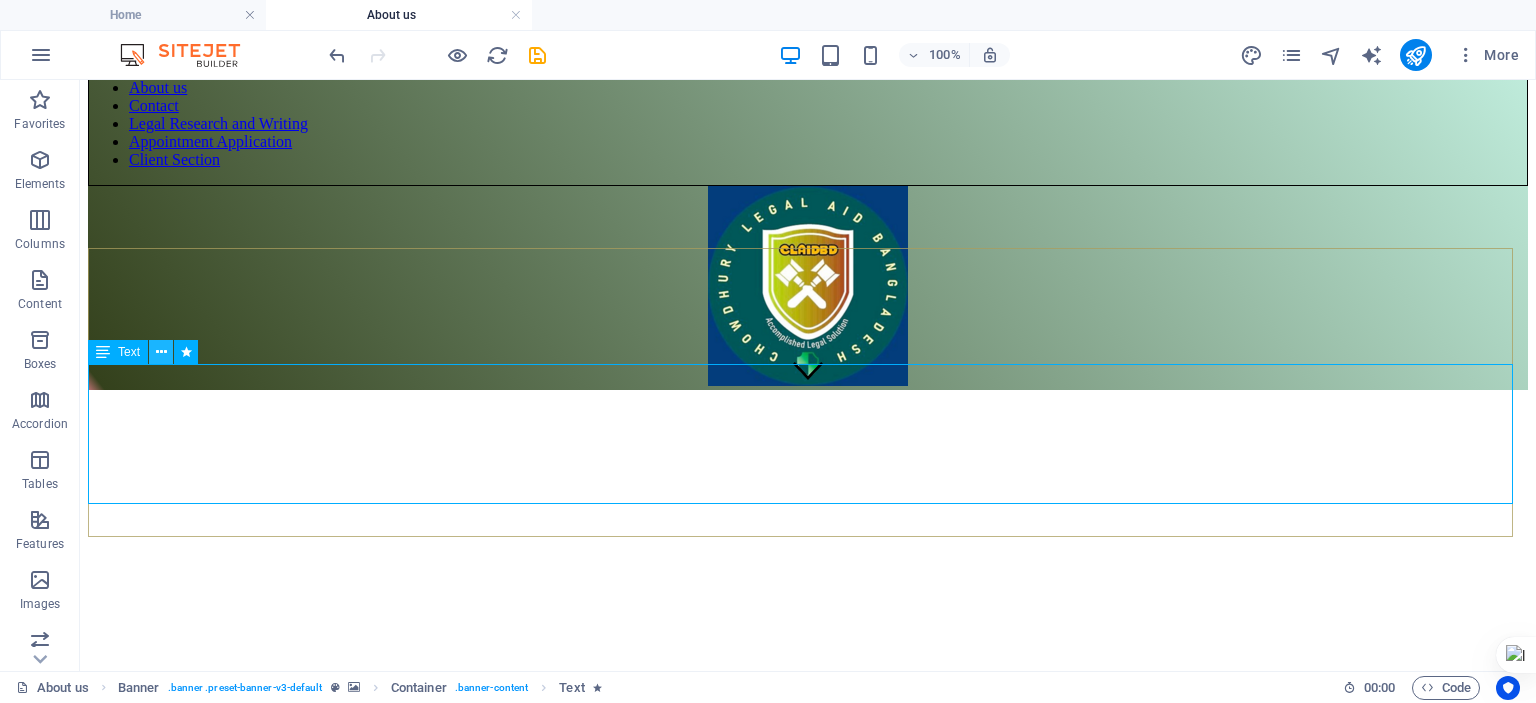 click at bounding box center (161, 352) 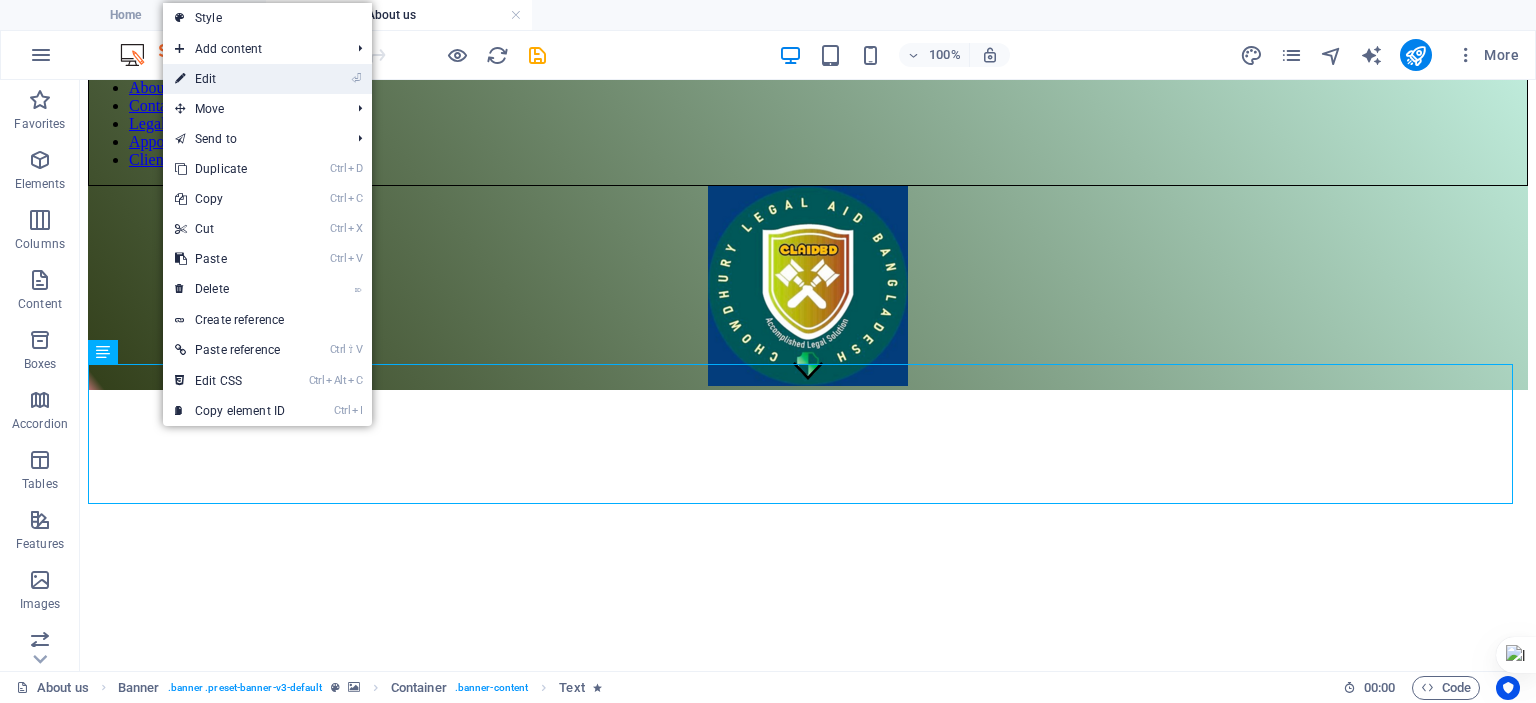 click on "⏎  Edit" at bounding box center (230, 79) 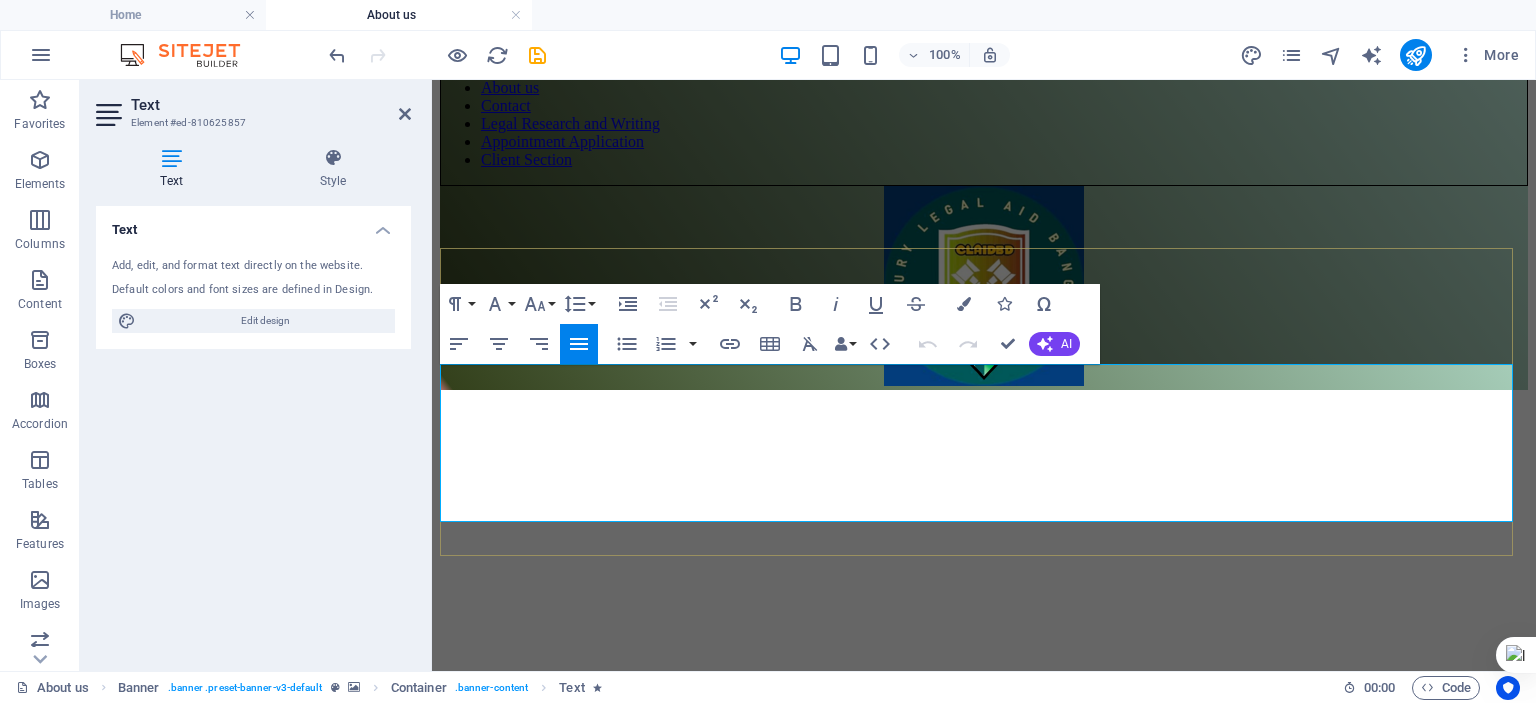 click on "Our journey began with the vision of the eminent lawyer, the late Mr. Pranesh Chandra Chowdhury, a distinguished former member of Sylhet Judges Court and the Honorable Supreme Court of Bangladesh. His legacy lives on through our unwavering dedication to providing top-tier legal support to our clients. At CLAIDBD, we offer a diverse range of legal services, including all the digital (mygov.bd and all others) services of the Government of Bangladesh." at bounding box center (984, 938) 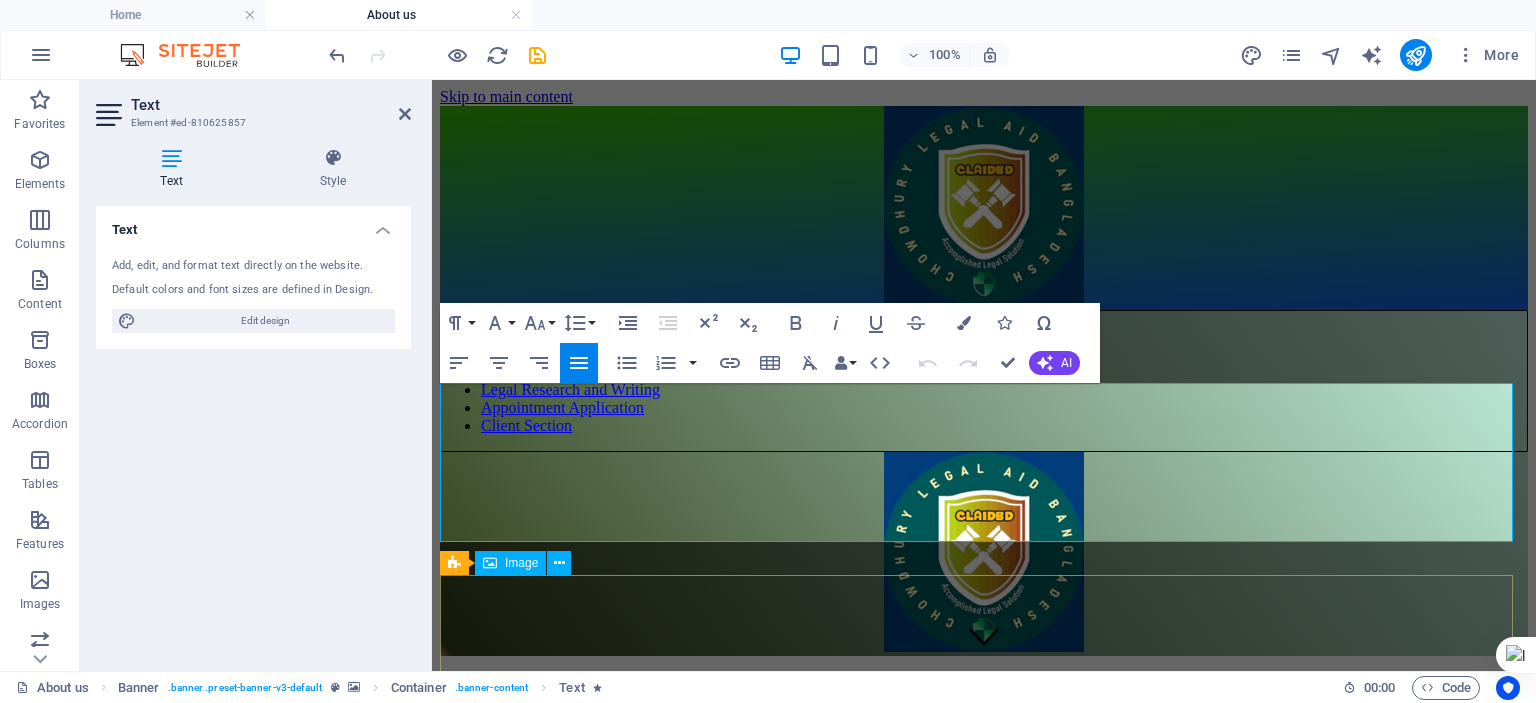 scroll, scrollTop: 266, scrollLeft: 0, axis: vertical 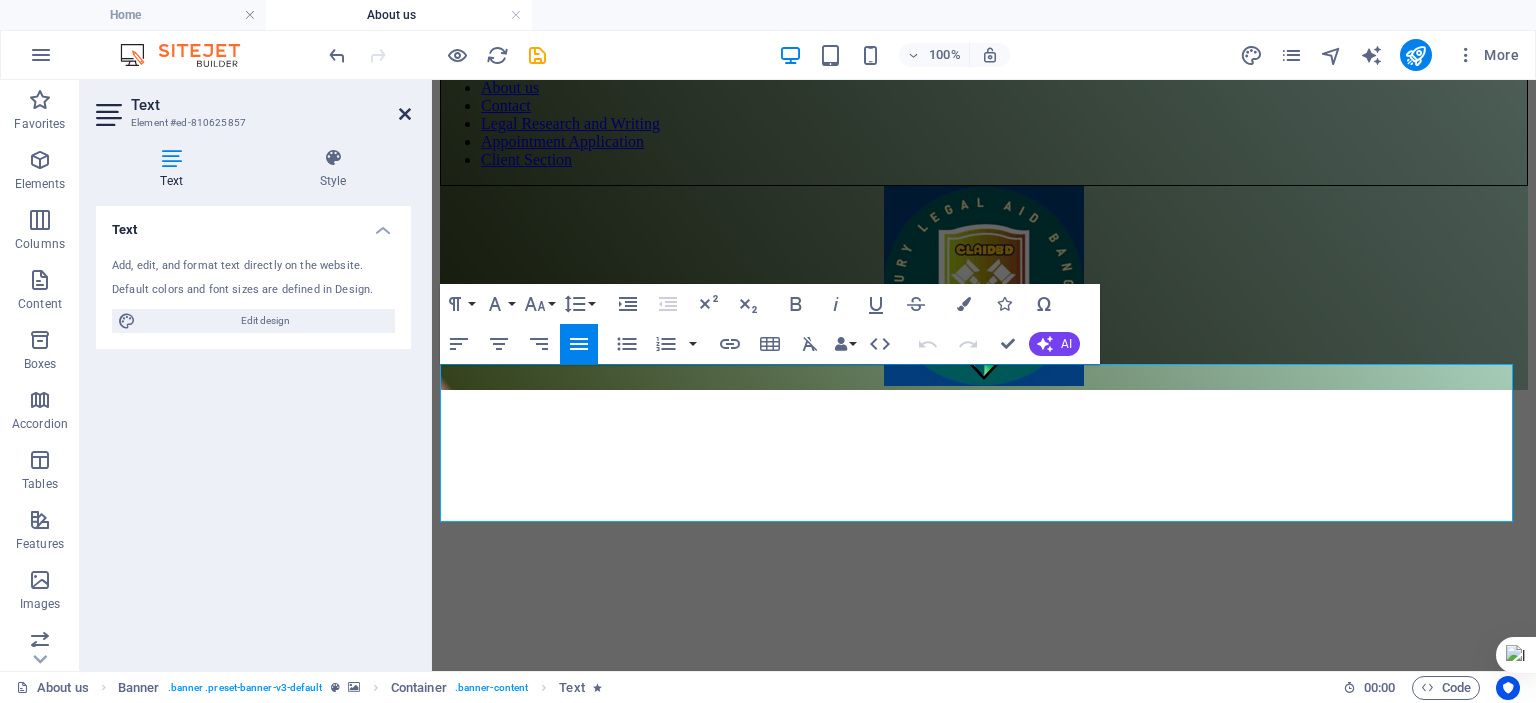 click at bounding box center [405, 114] 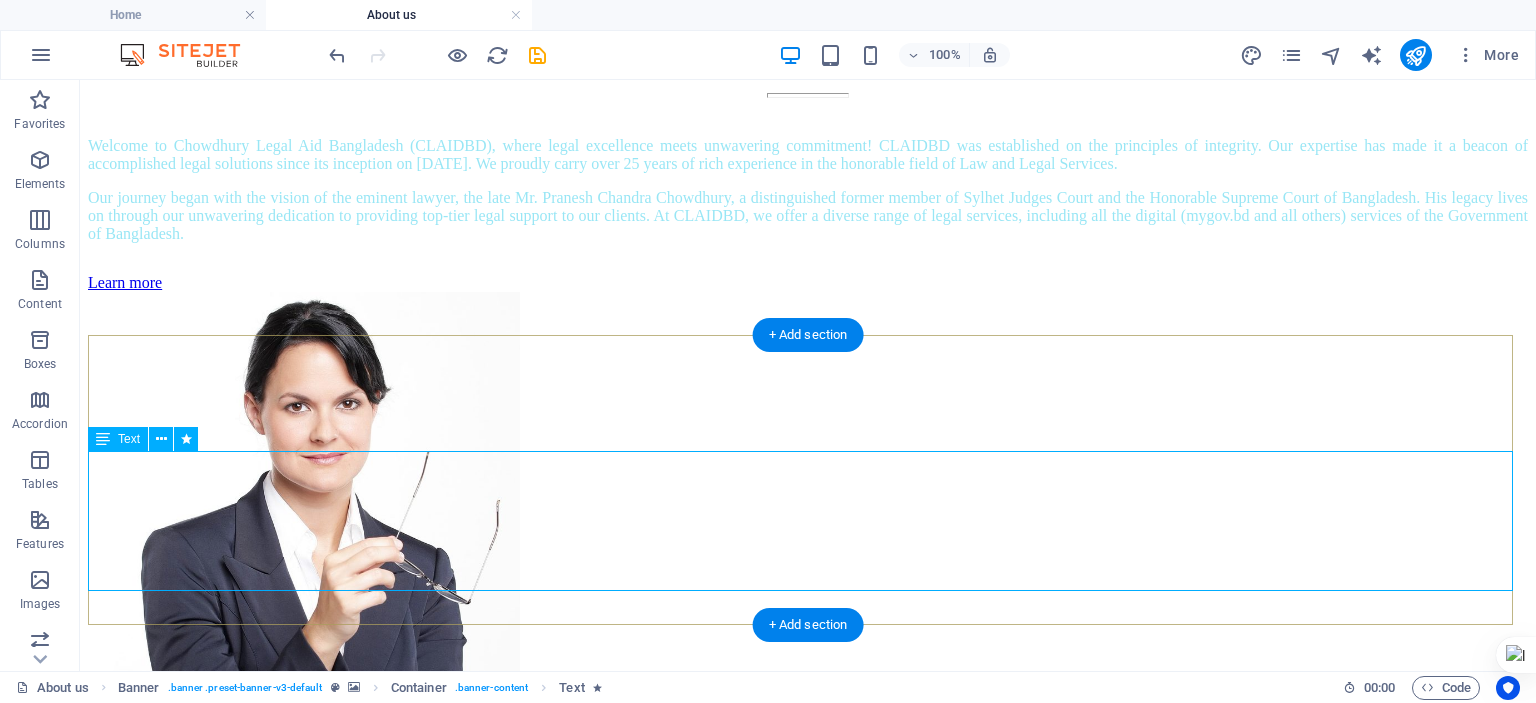 scroll, scrollTop: 0, scrollLeft: 0, axis: both 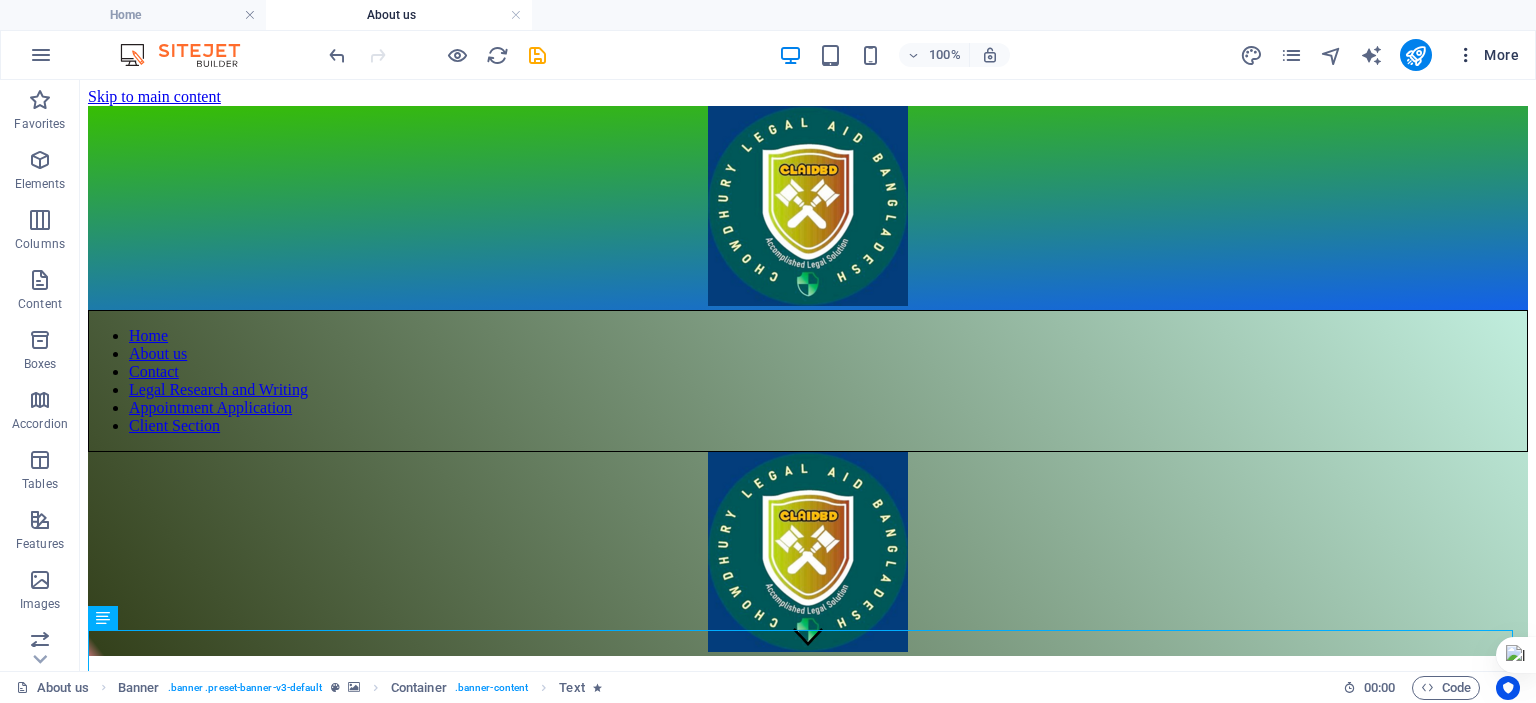 click on "More" at bounding box center (1487, 55) 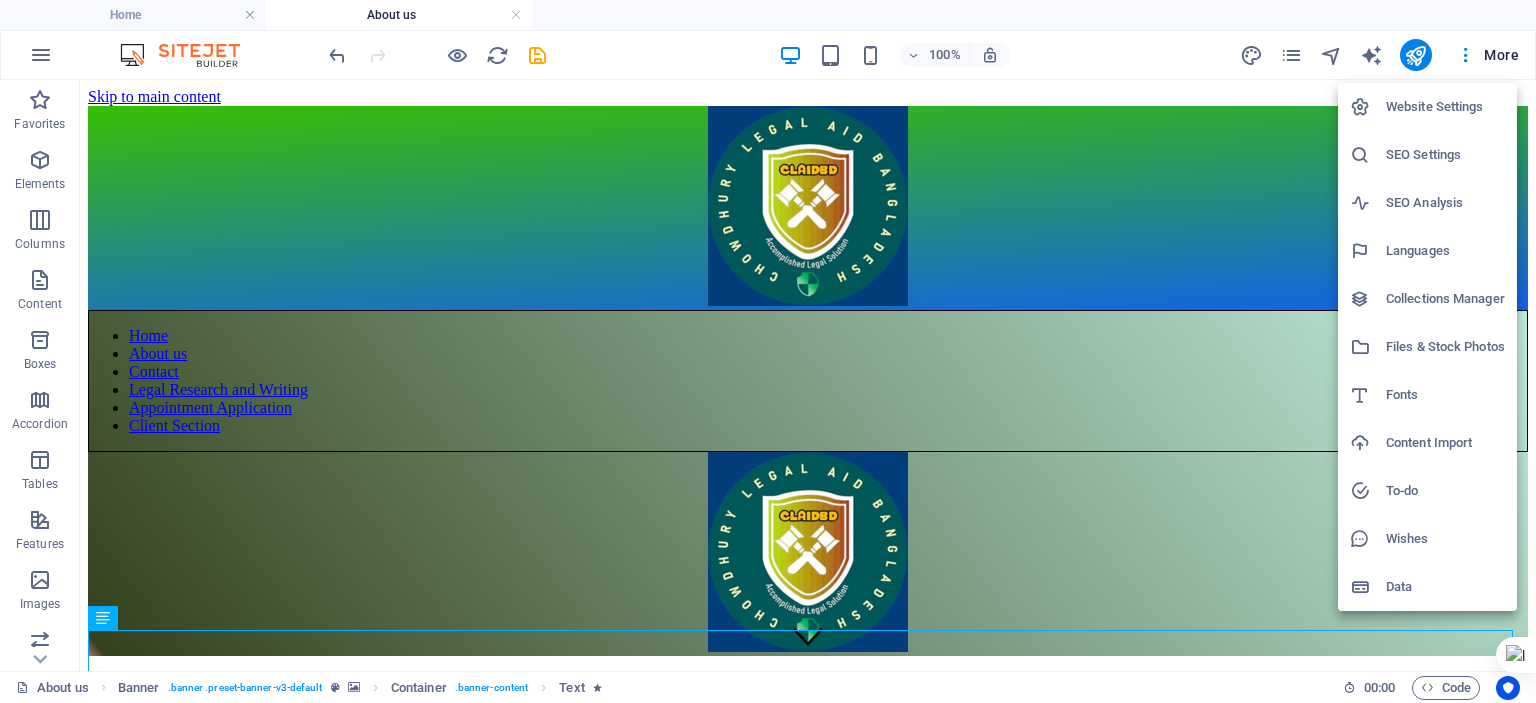 click on "Website Settings" at bounding box center [1445, 107] 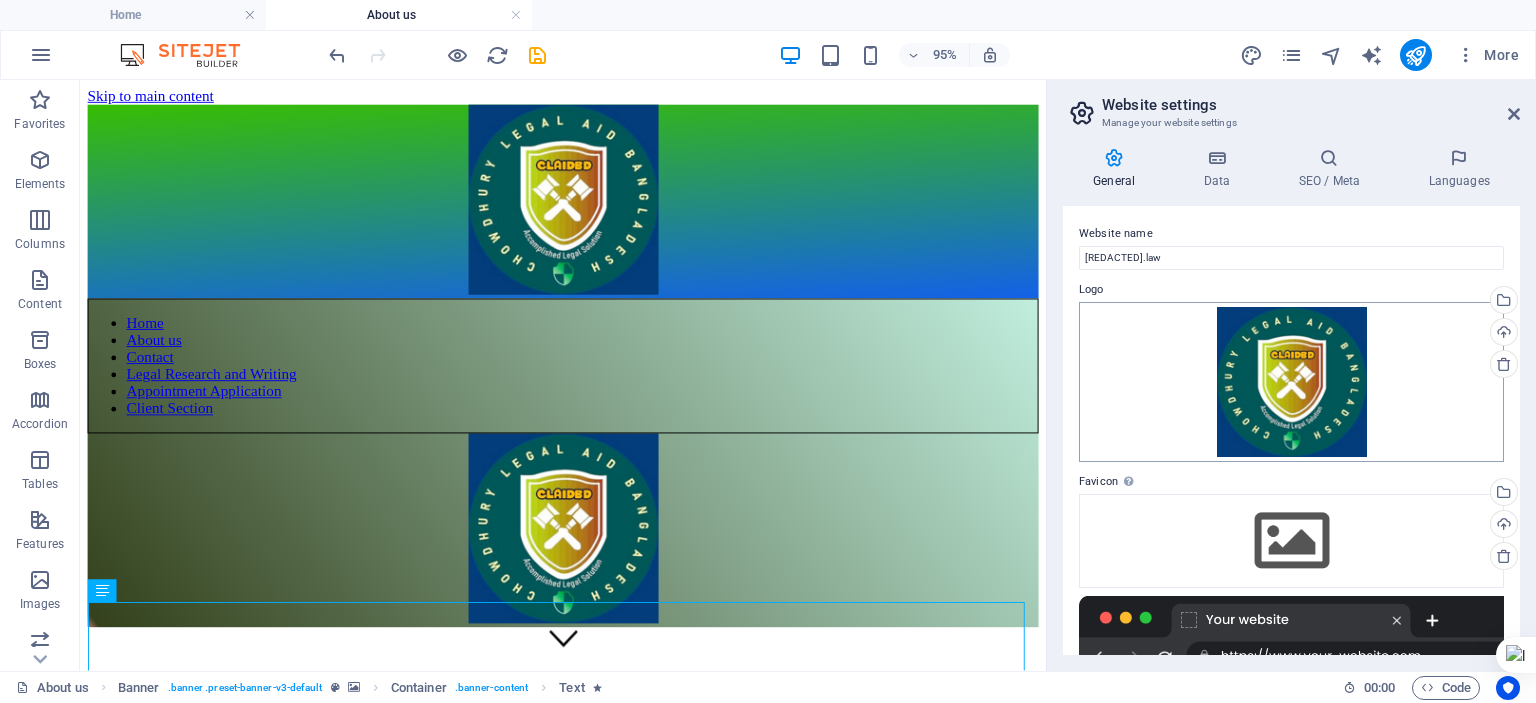 scroll, scrollTop: 133, scrollLeft: 0, axis: vertical 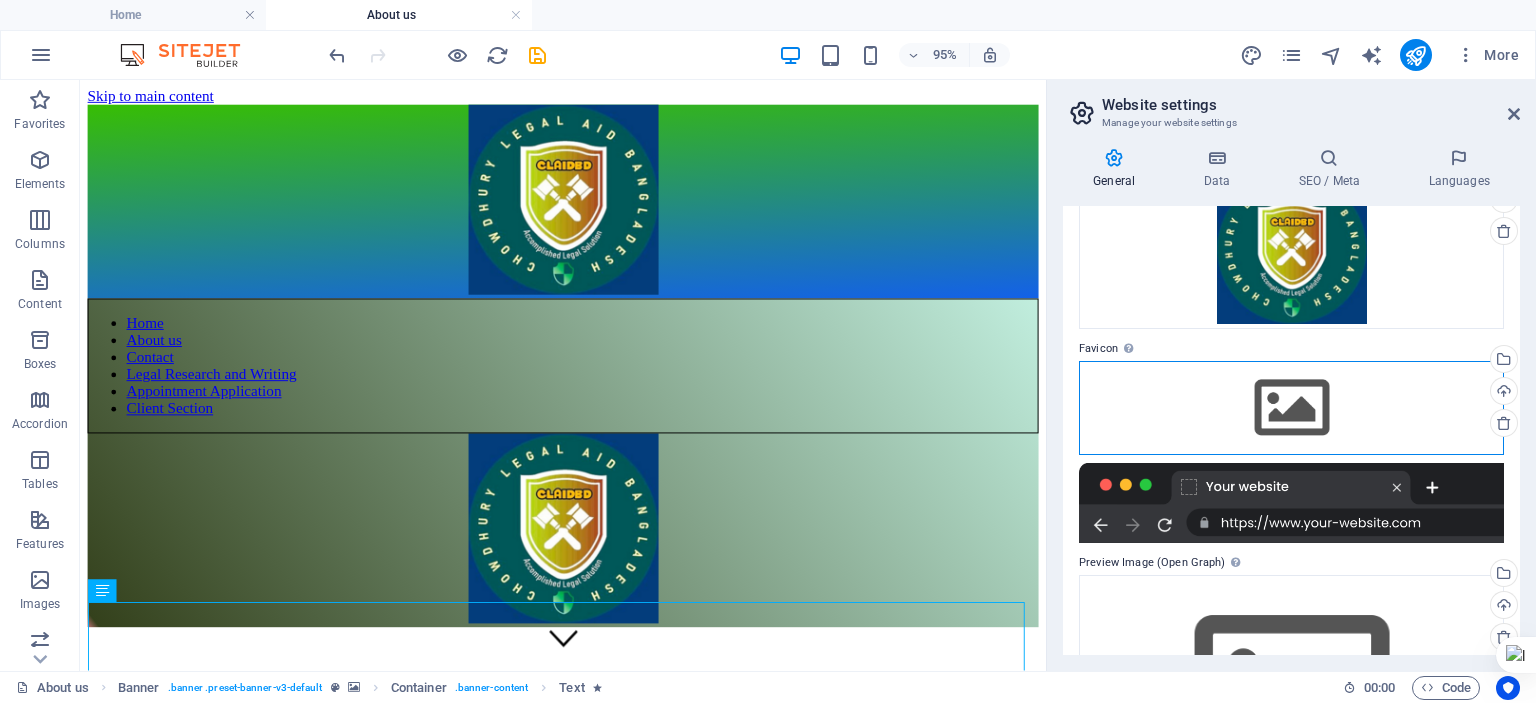 click on "Drag files here, click to choose files or select files from Files or our free stock photos & videos" at bounding box center [1291, 408] 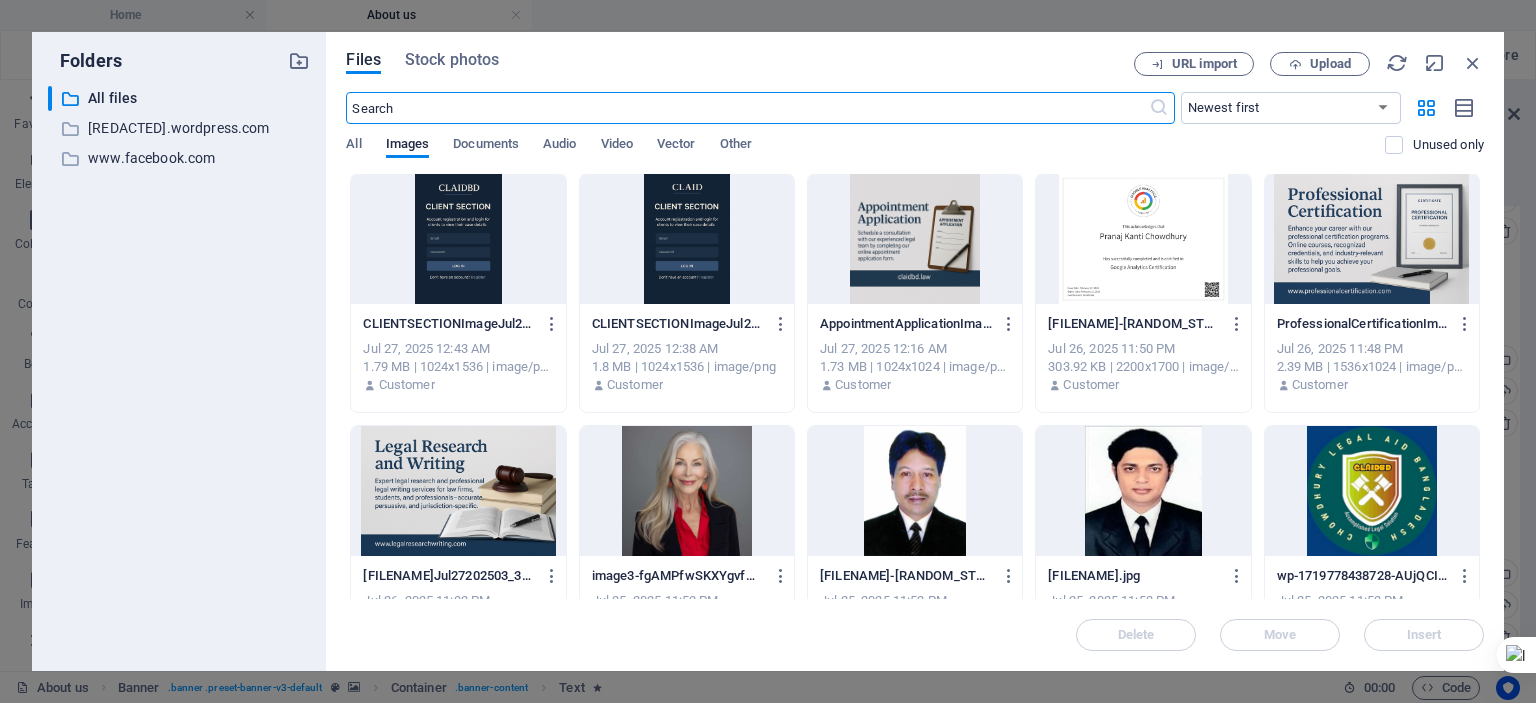 scroll, scrollTop: 0, scrollLeft: 0, axis: both 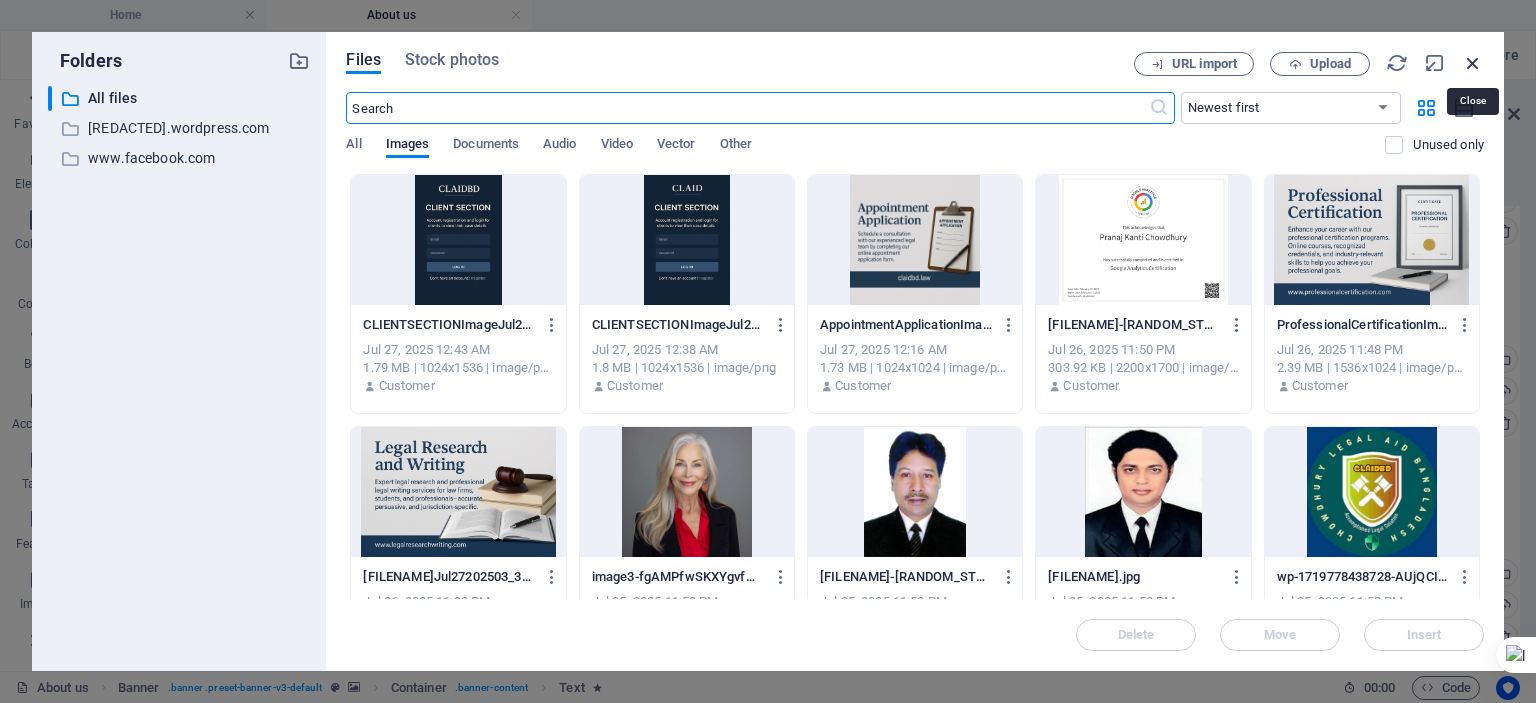 click at bounding box center [1473, 63] 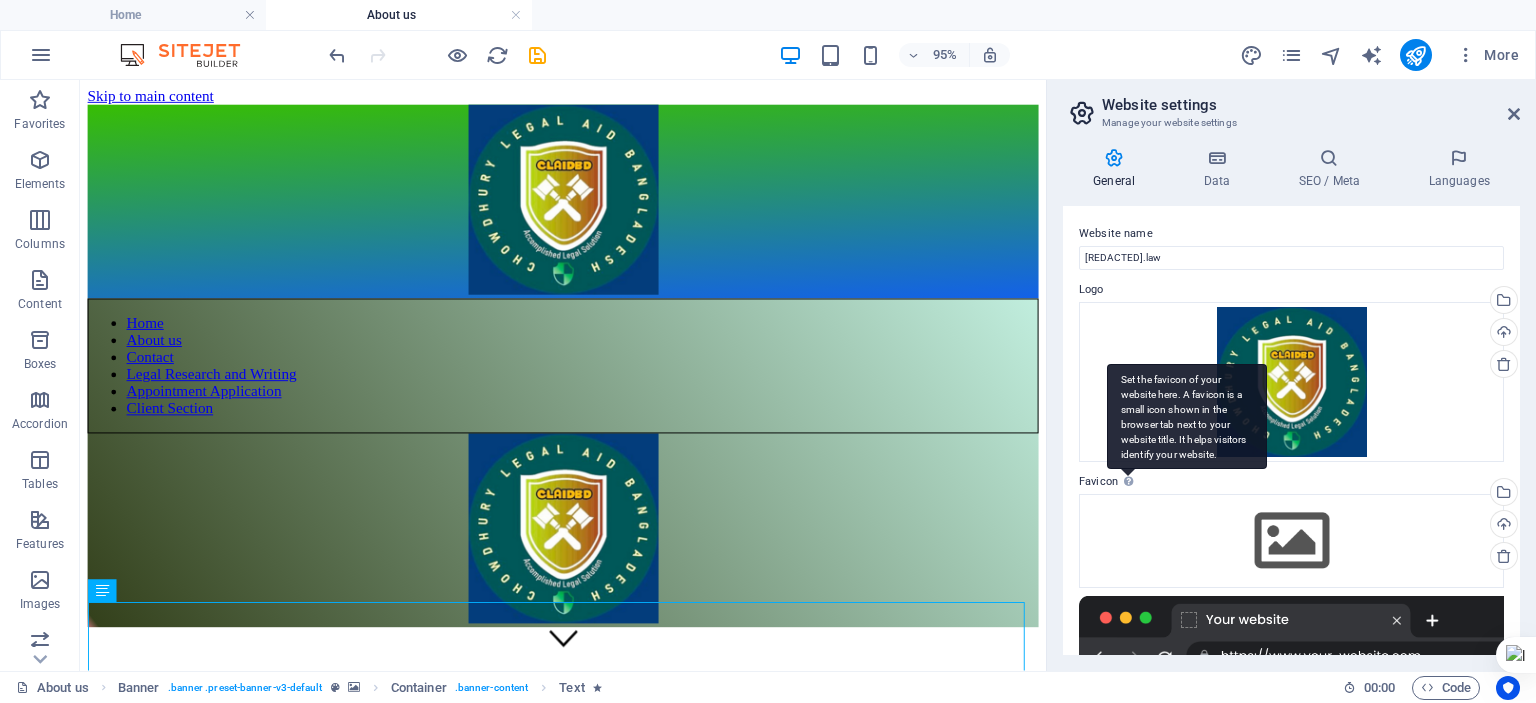 scroll, scrollTop: 133, scrollLeft: 0, axis: vertical 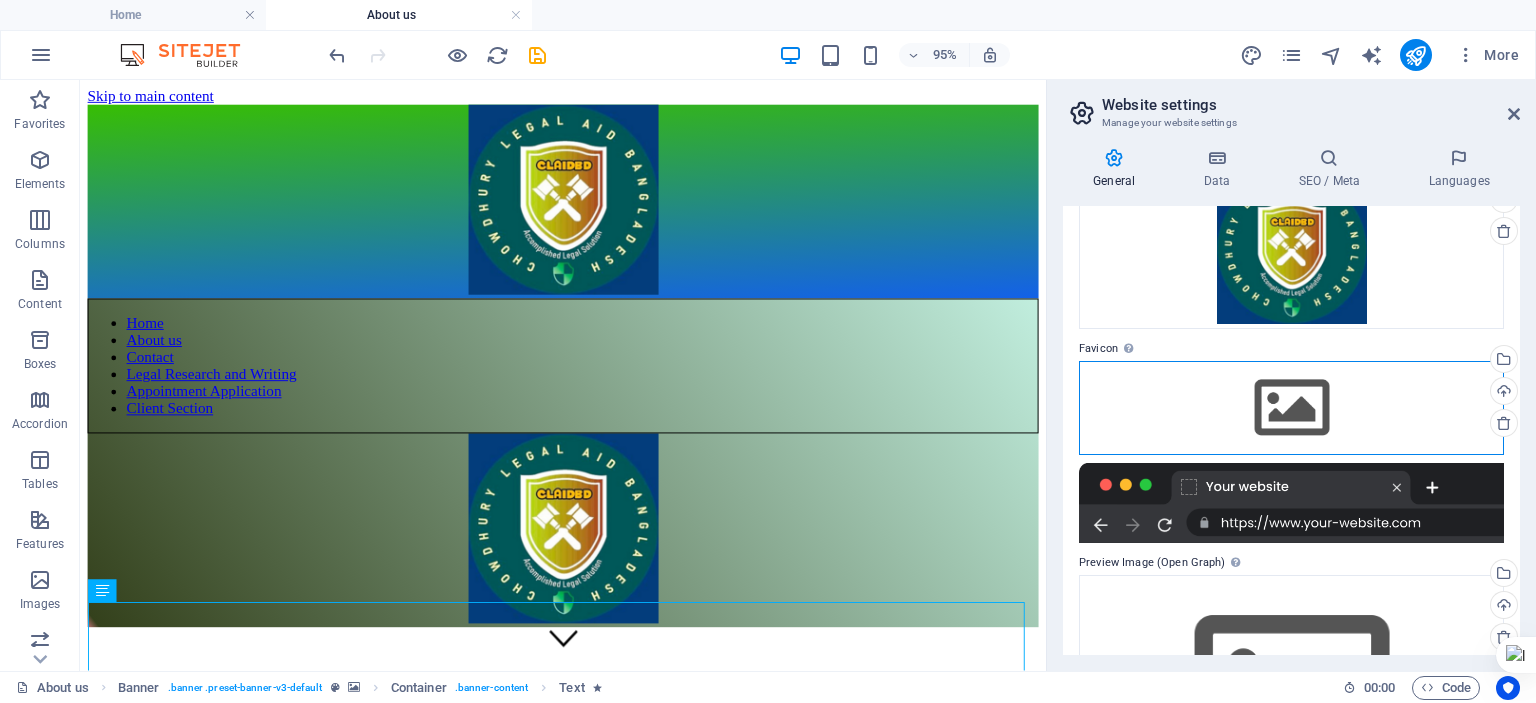 click on "Drag files here, click to choose files or select files from Files or our free stock photos & videos" at bounding box center [1291, 408] 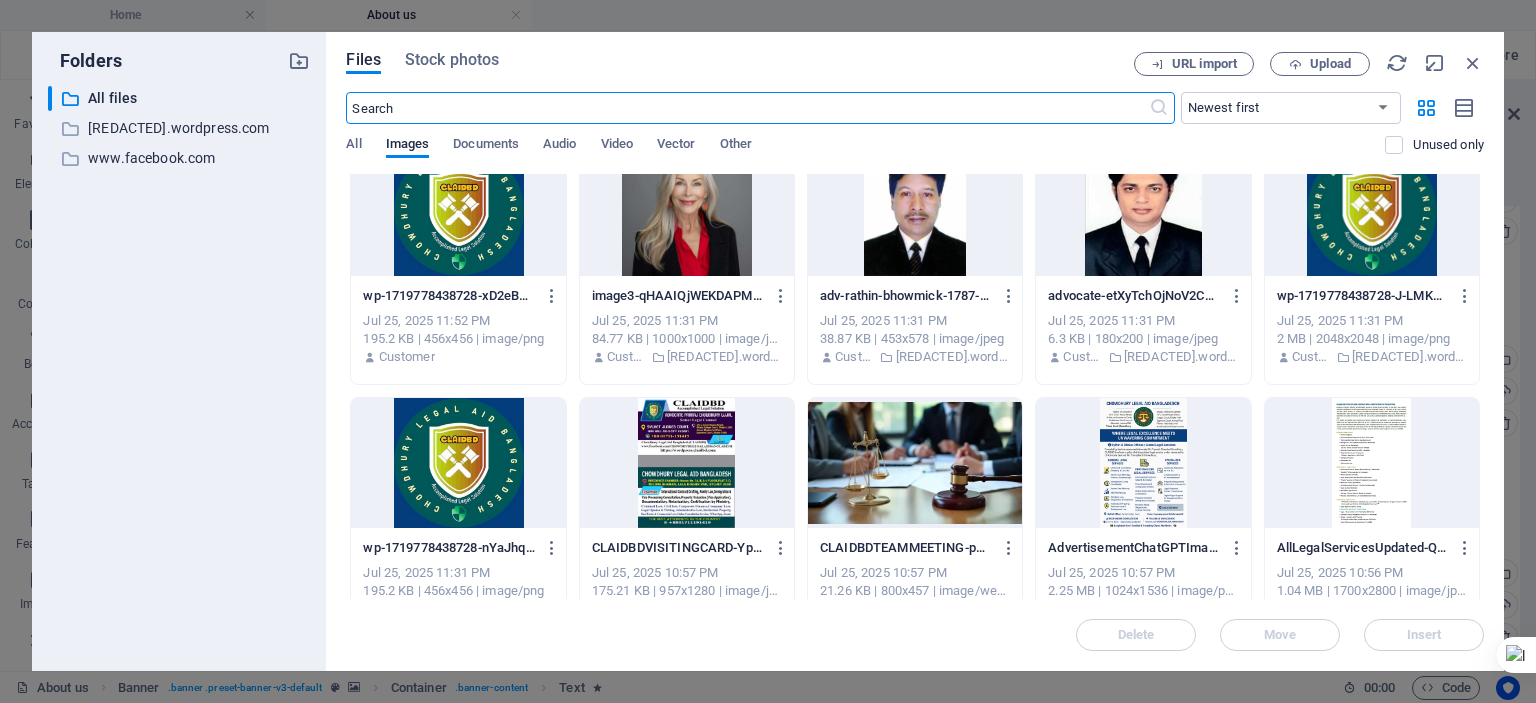 scroll, scrollTop: 0, scrollLeft: 0, axis: both 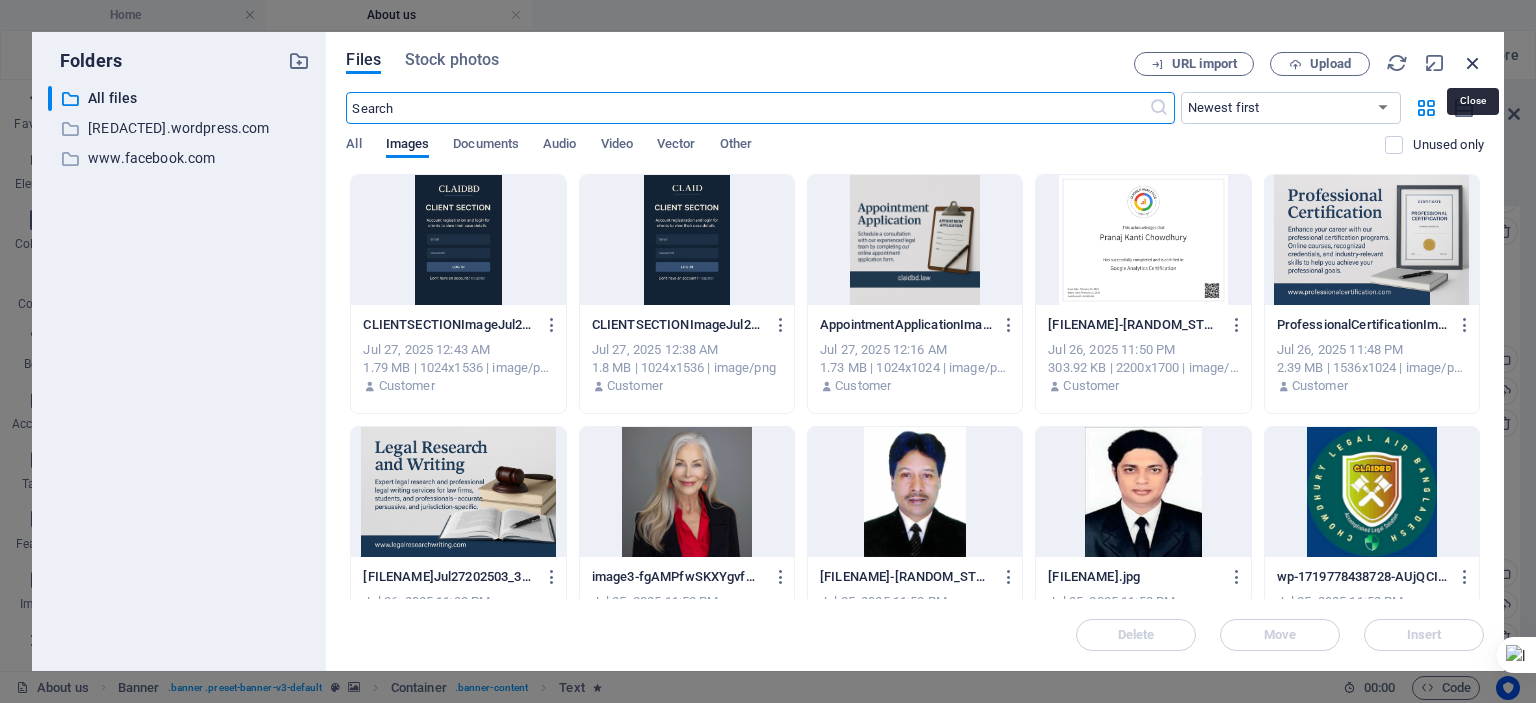 click at bounding box center (1473, 63) 